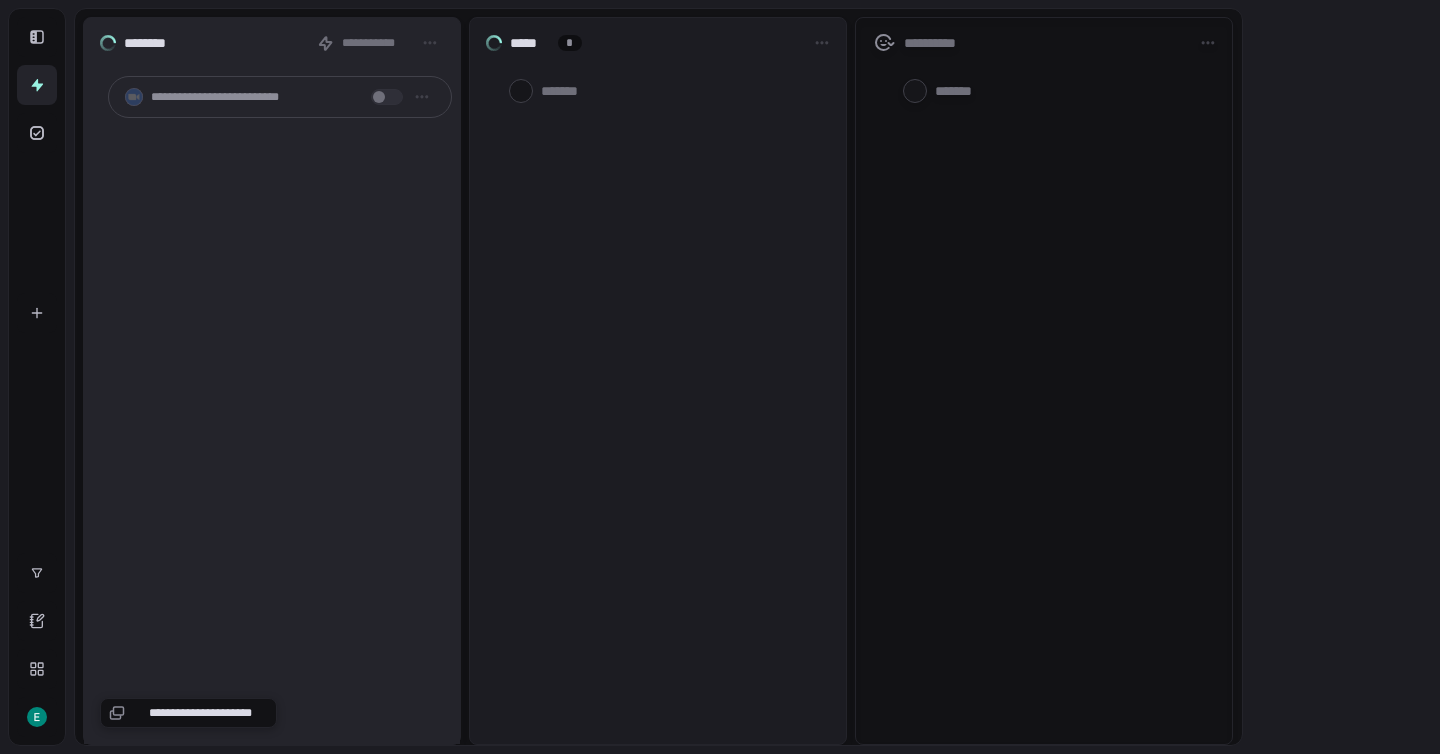 scroll, scrollTop: 0, scrollLeft: 0, axis: both 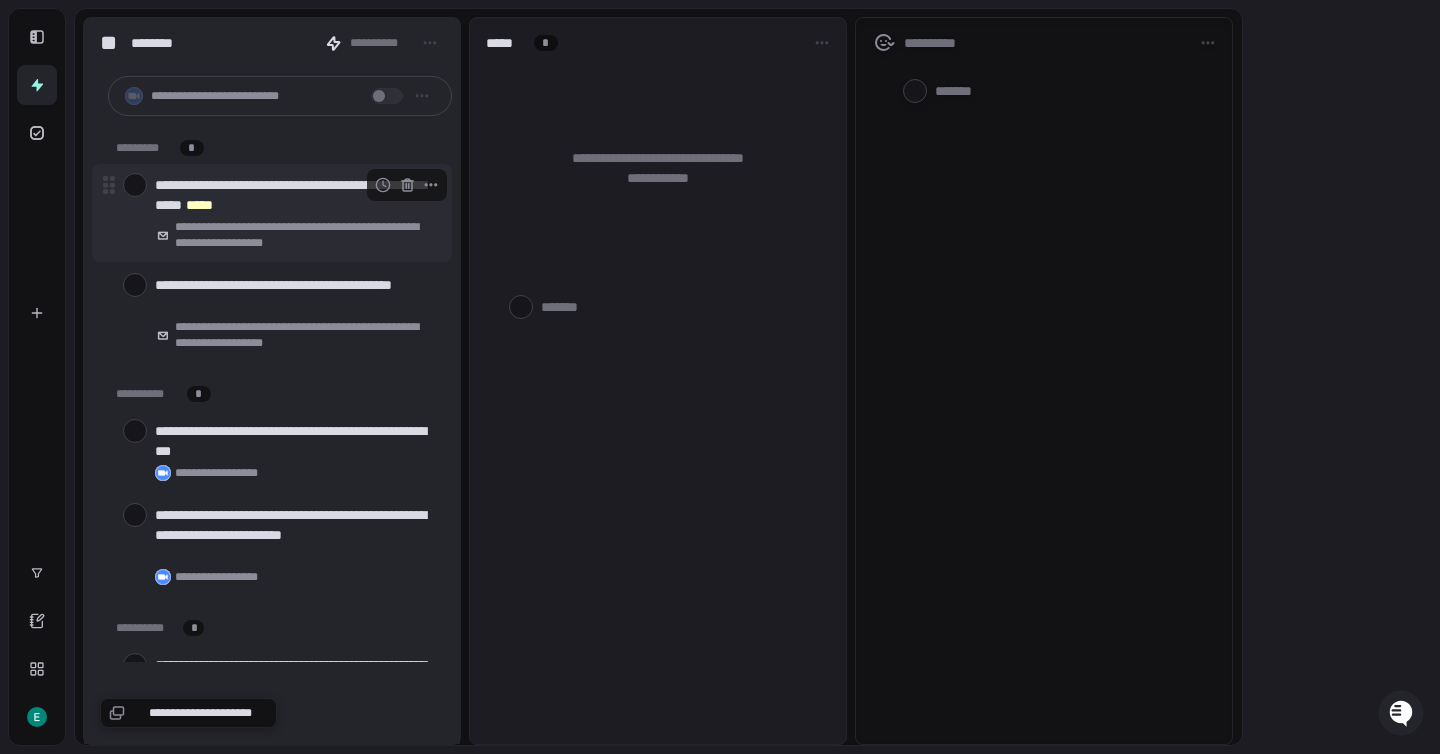 click at bounding box center [135, 185] 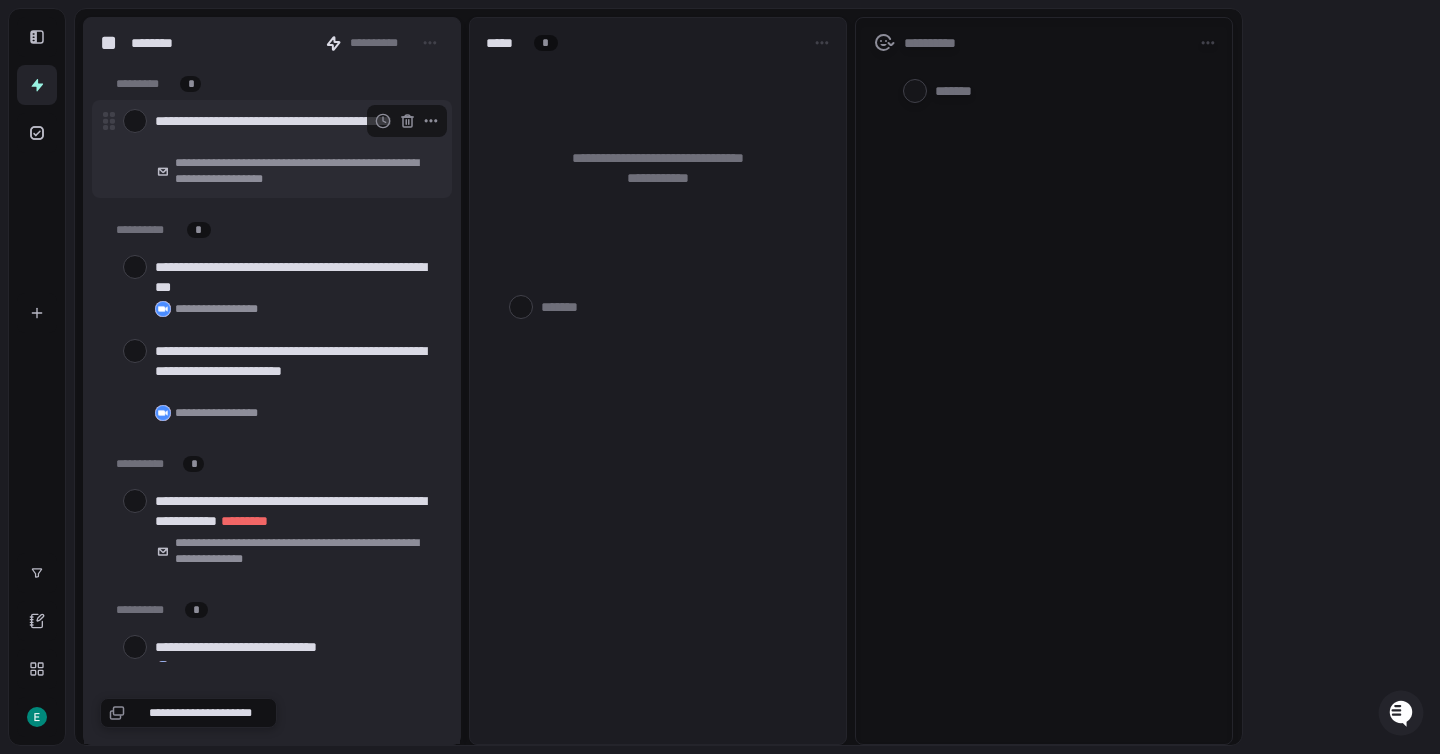 scroll, scrollTop: 52, scrollLeft: 0, axis: vertical 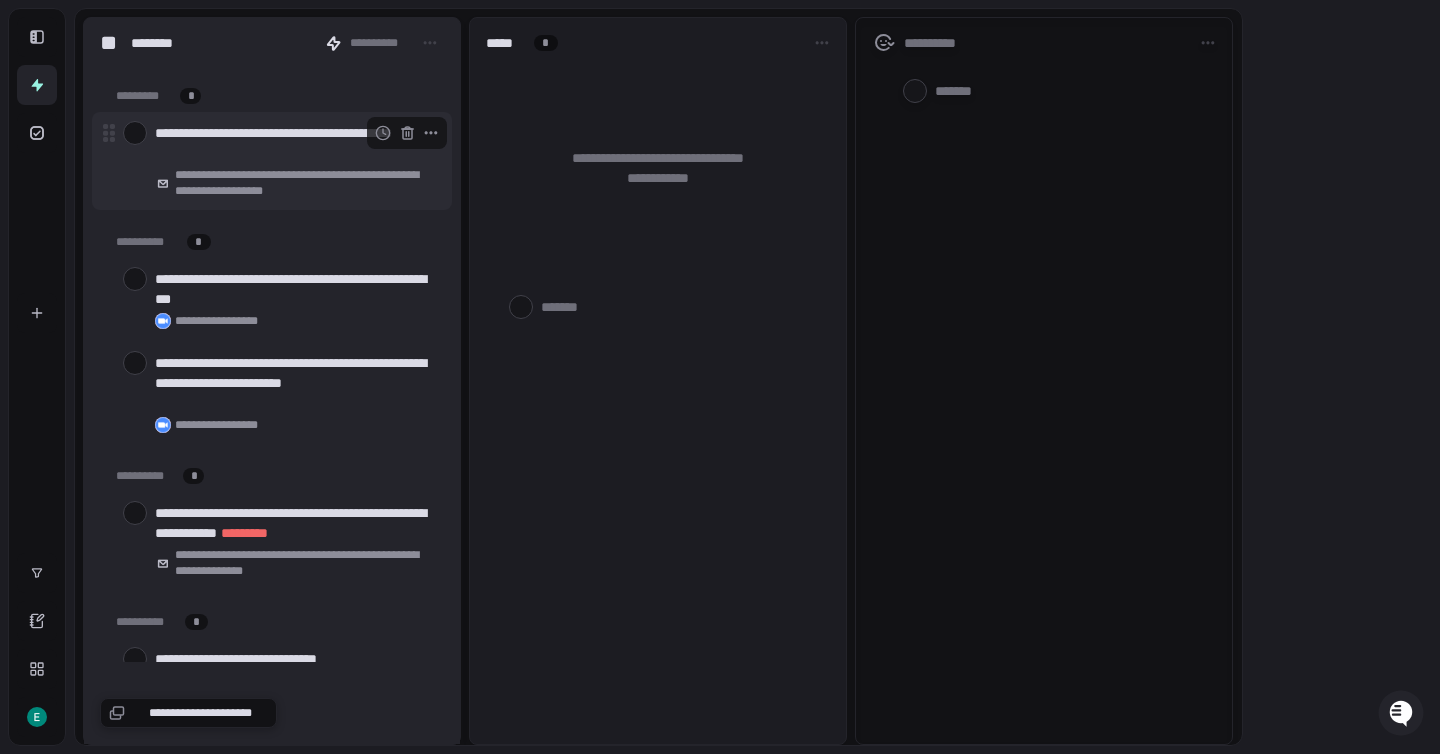 click at bounding box center (135, 133) 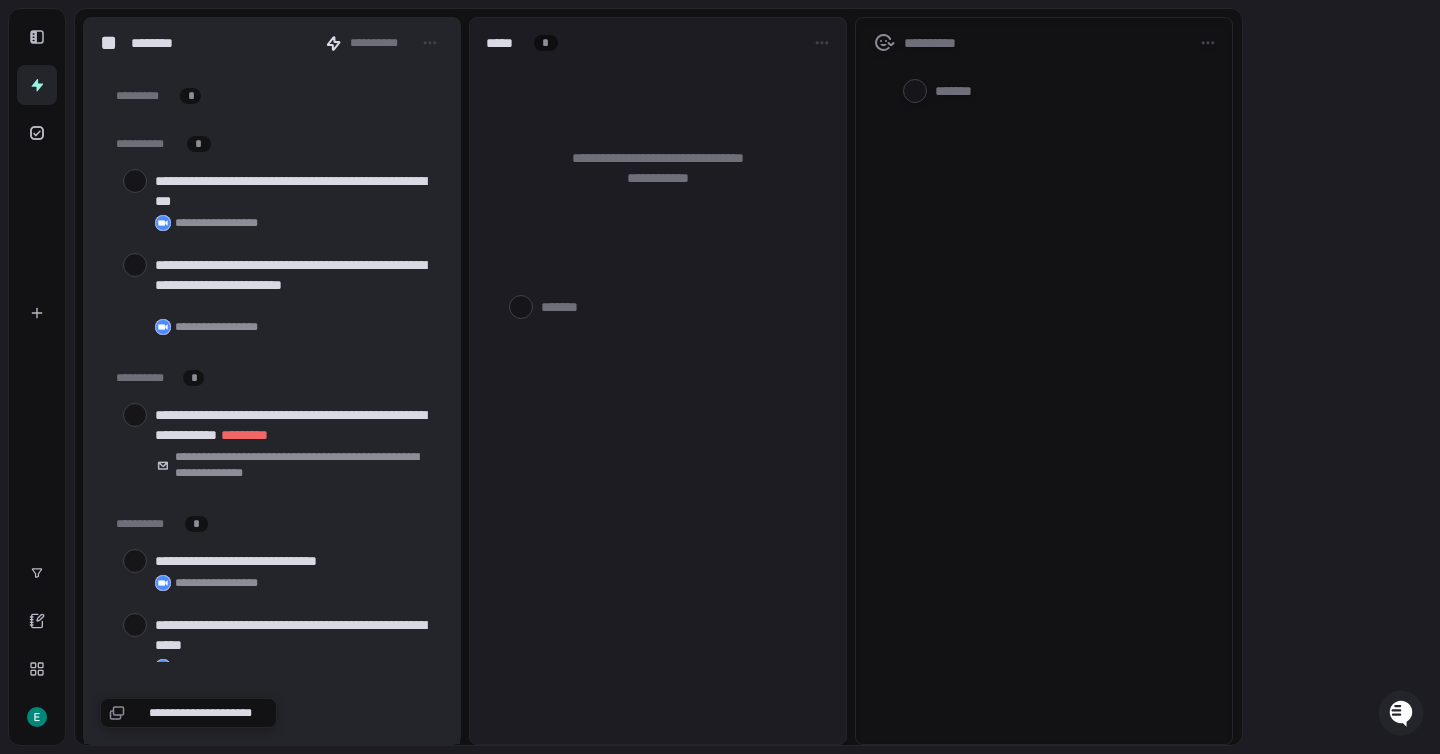 scroll, scrollTop: 4, scrollLeft: 0, axis: vertical 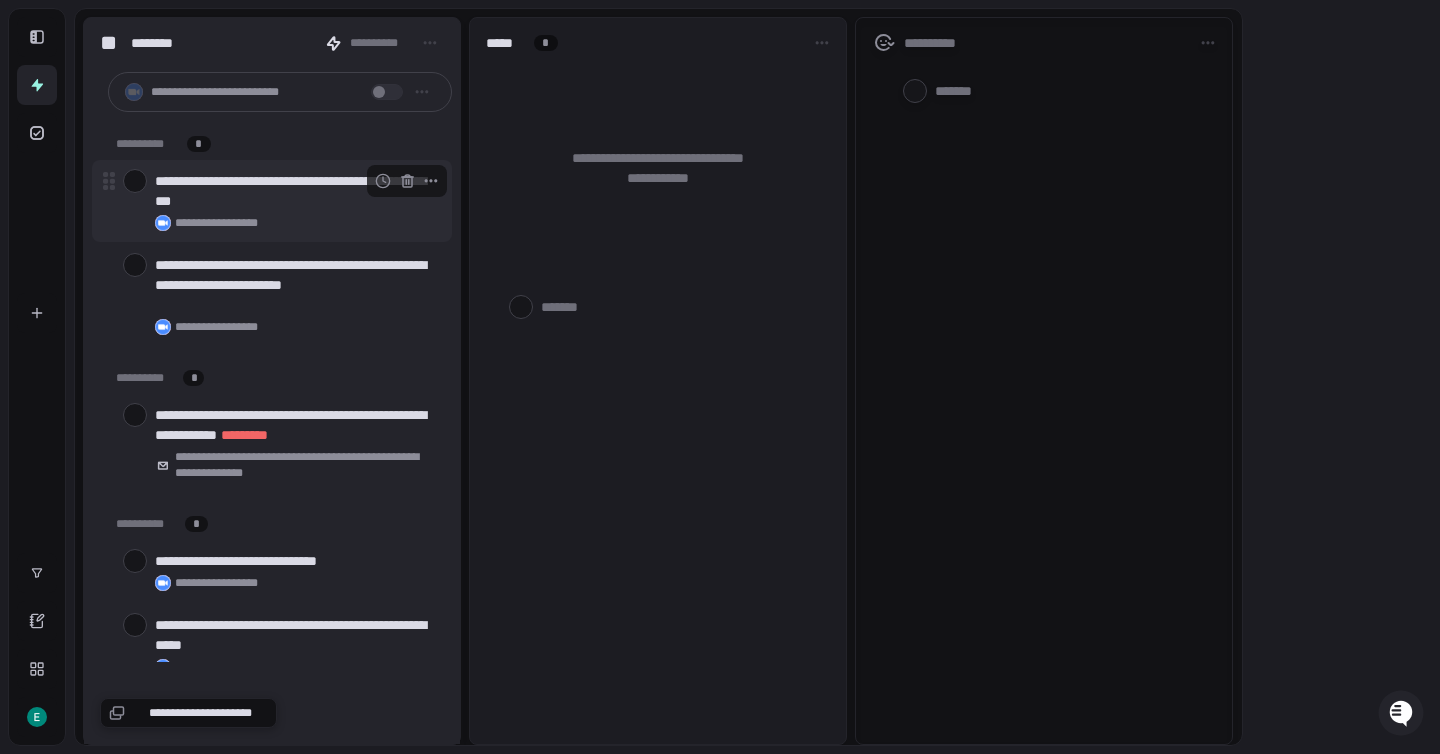 click at bounding box center (135, 181) 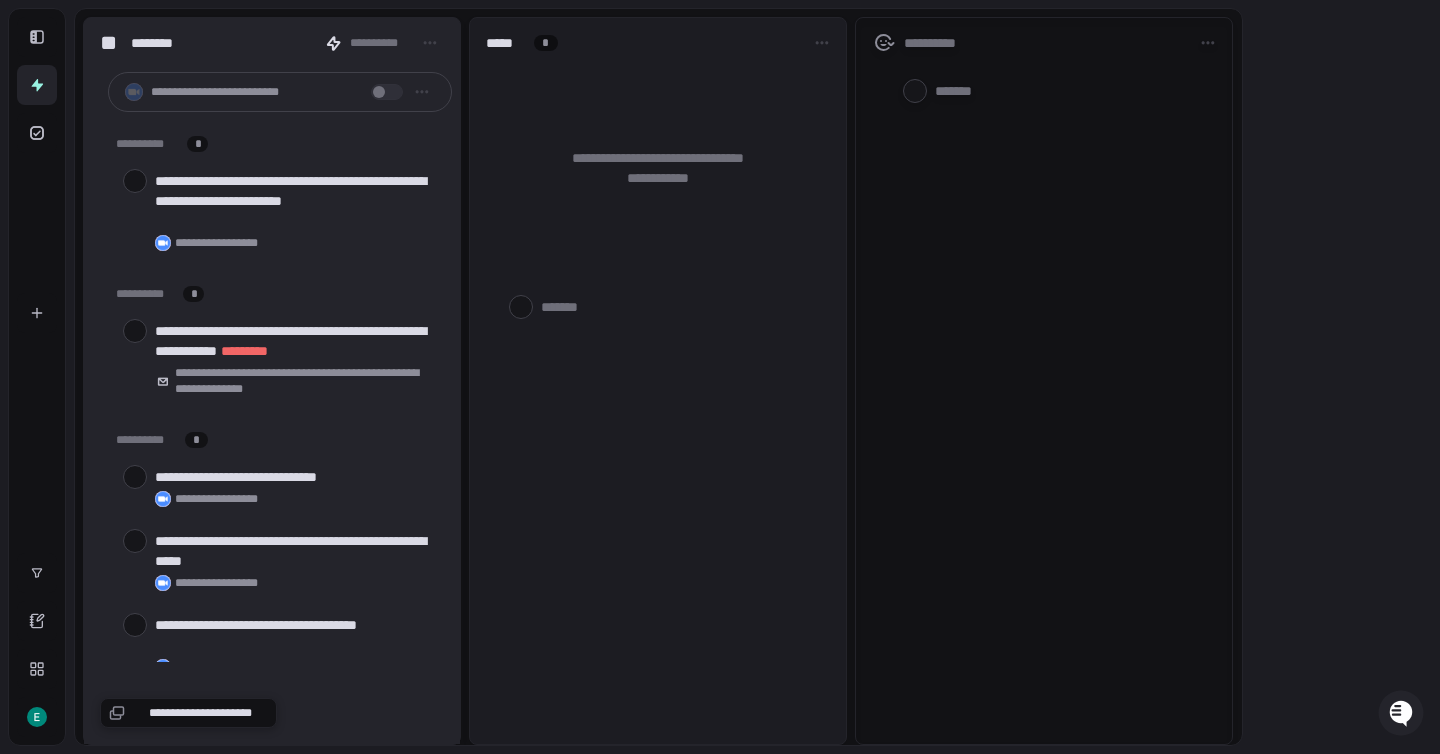 click at bounding box center [135, 181] 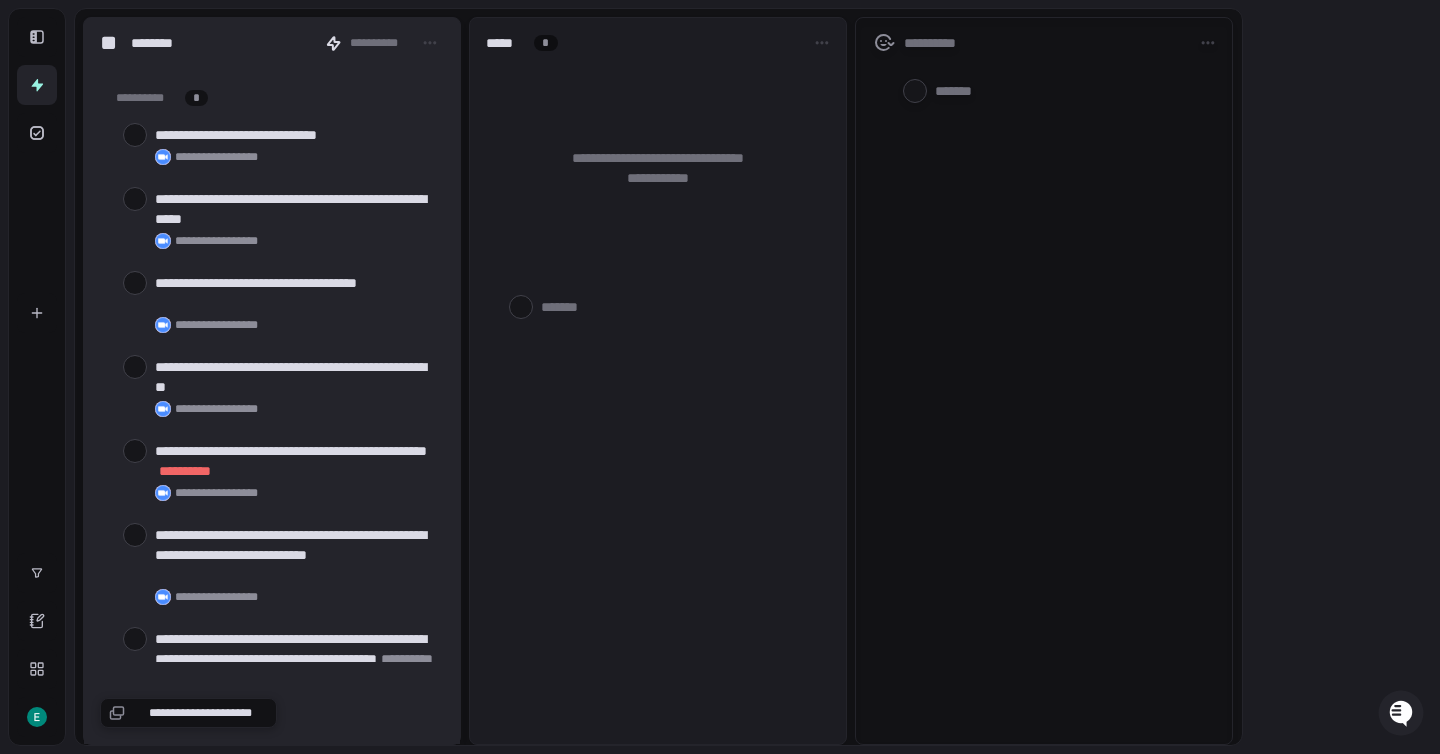 scroll, scrollTop: 245, scrollLeft: 0, axis: vertical 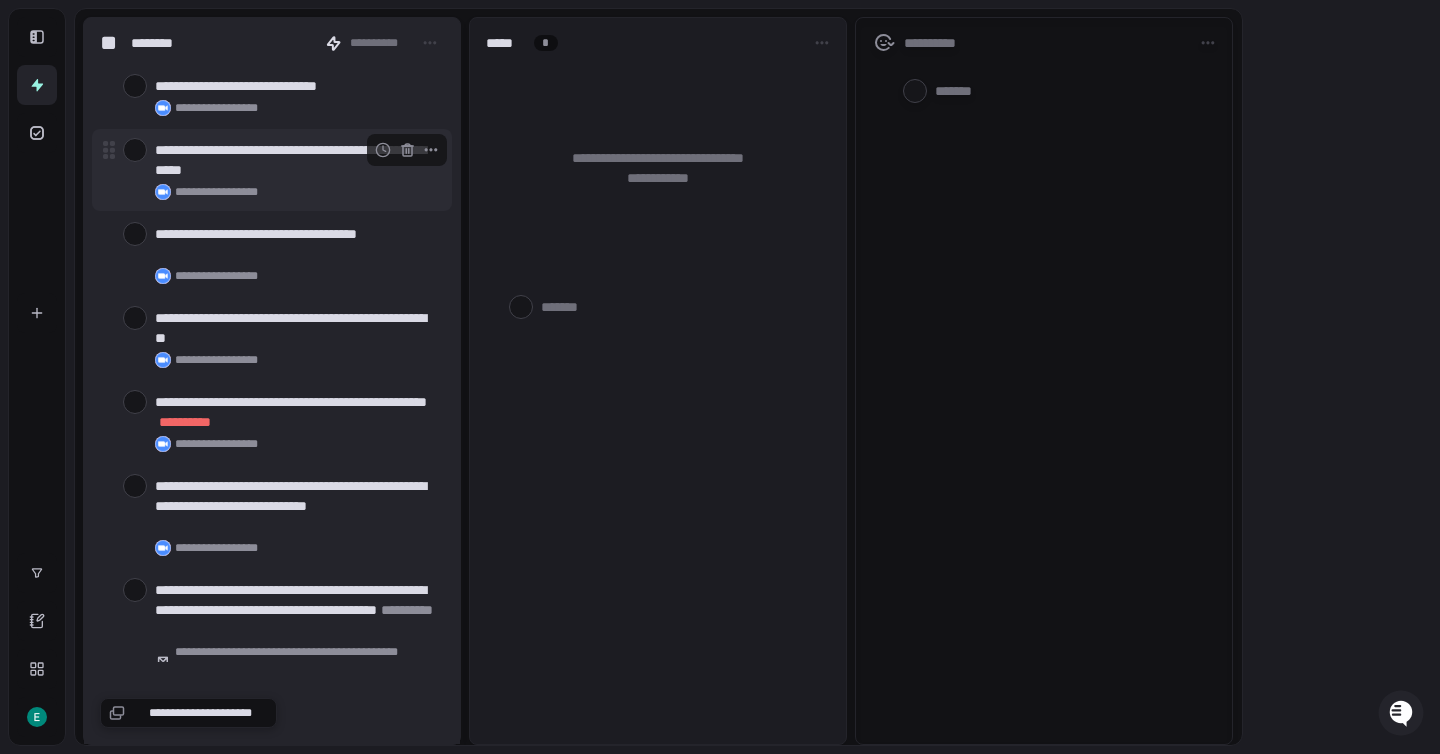 click at bounding box center [135, 150] 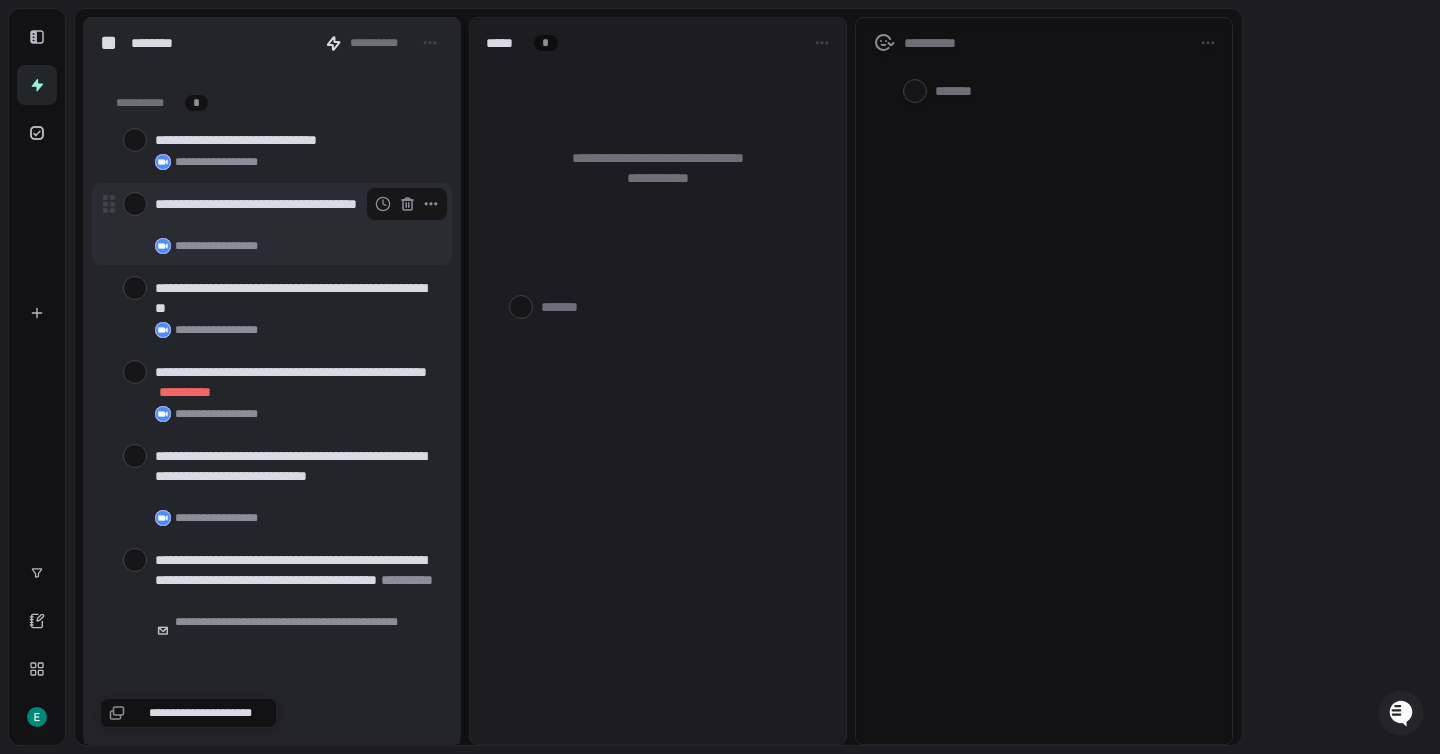 scroll, scrollTop: 185, scrollLeft: 0, axis: vertical 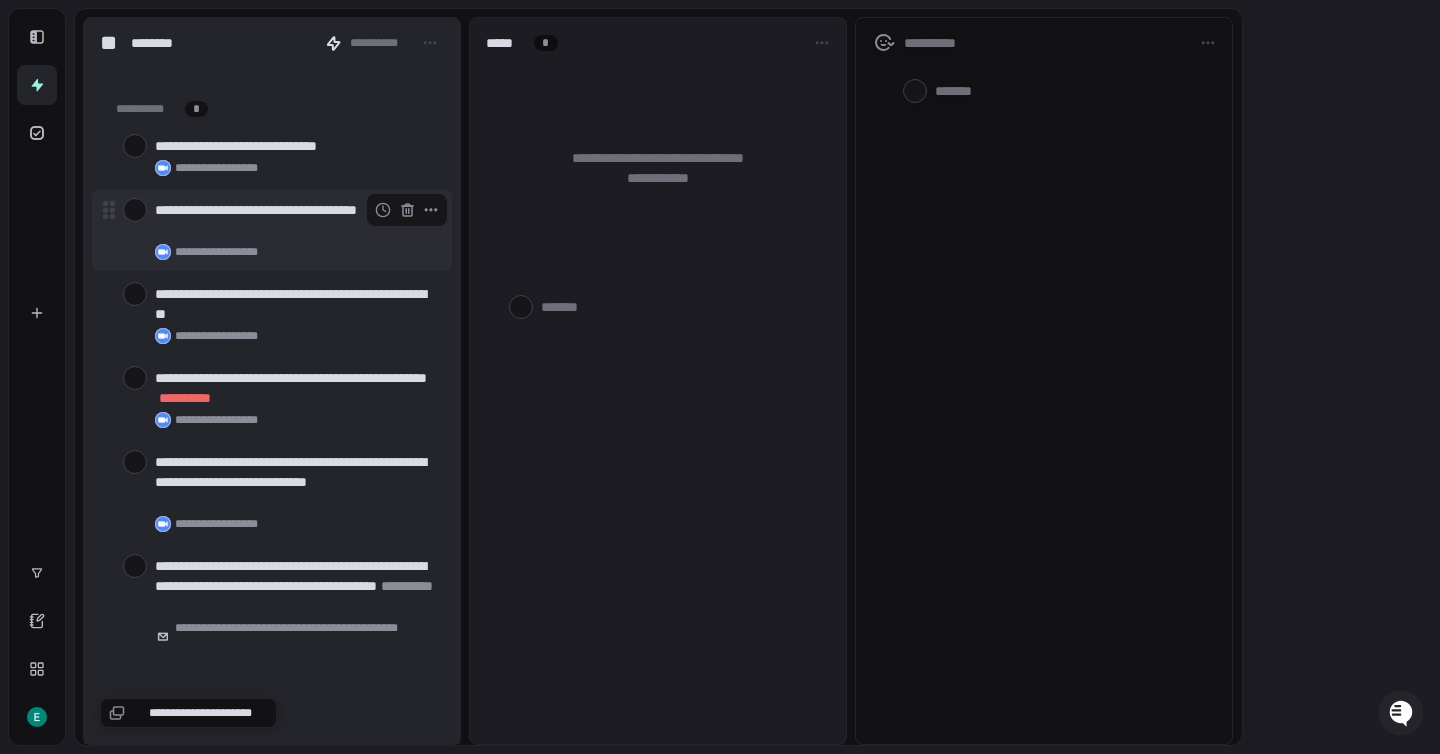 click at bounding box center (135, 210) 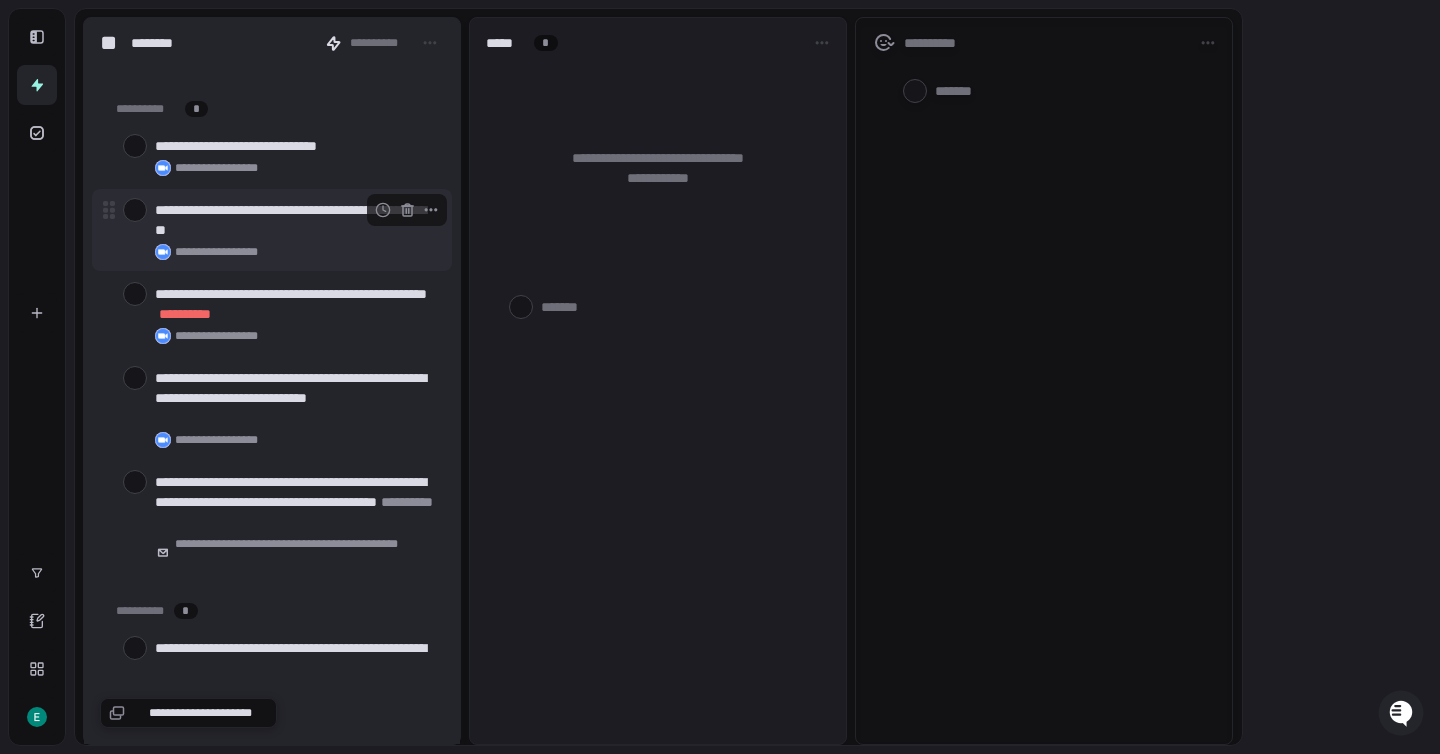 click at bounding box center [135, 210] 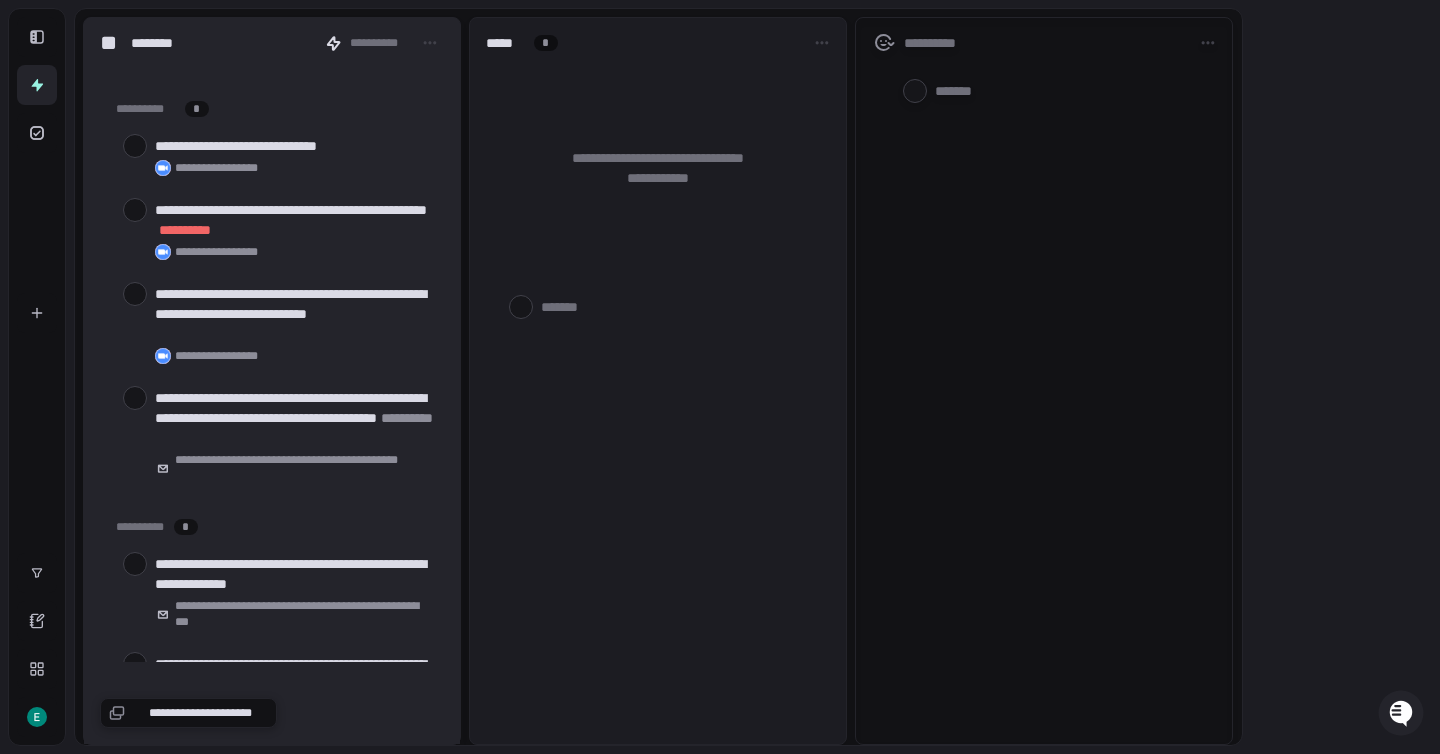 click at bounding box center (135, 210) 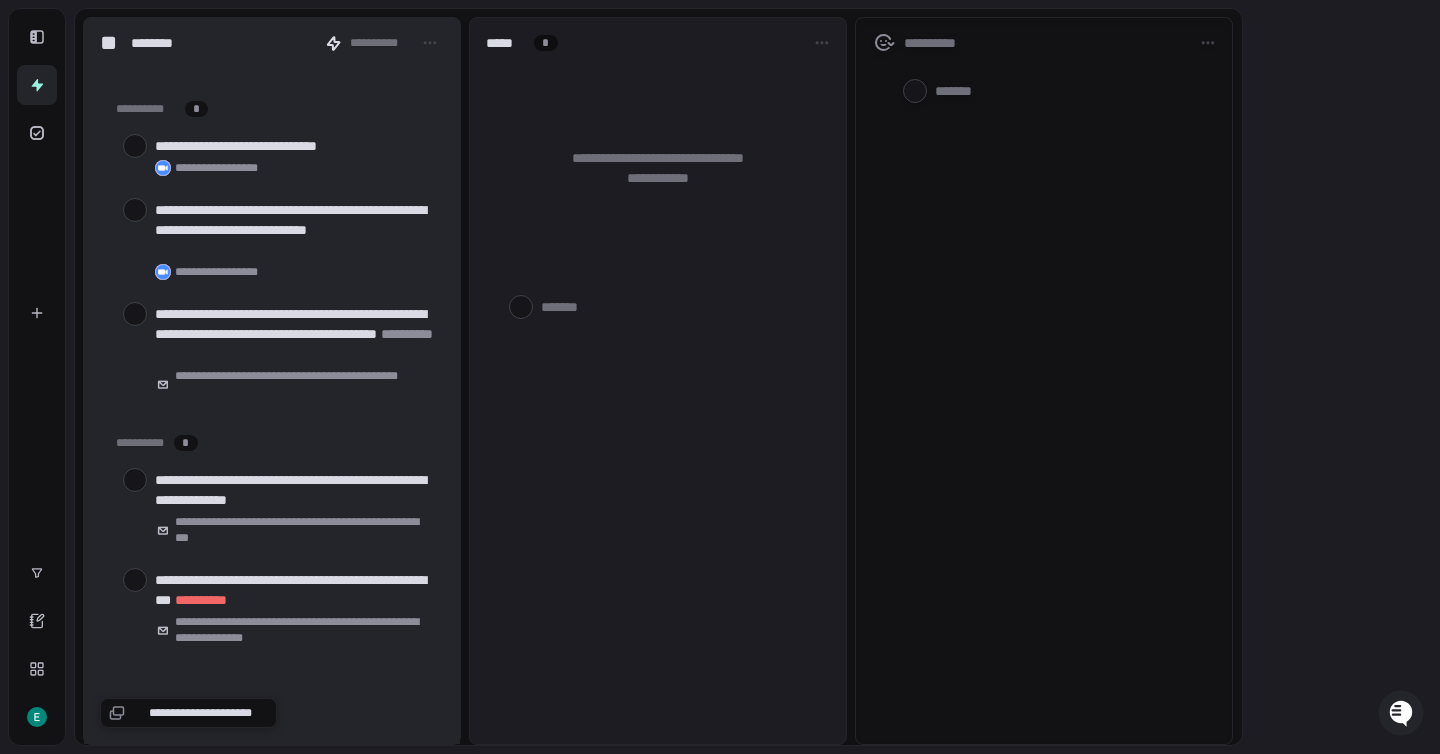 click at bounding box center [135, 210] 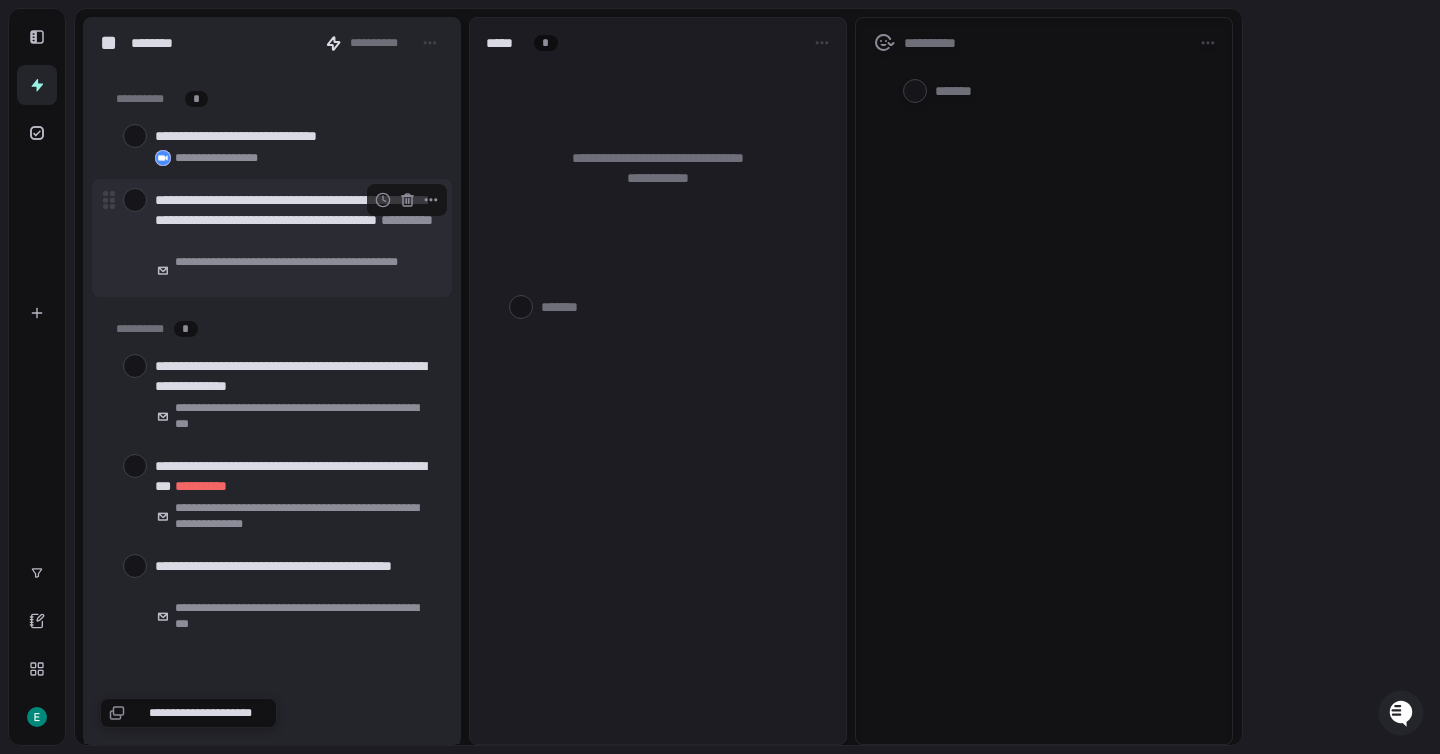 scroll, scrollTop: 197, scrollLeft: 0, axis: vertical 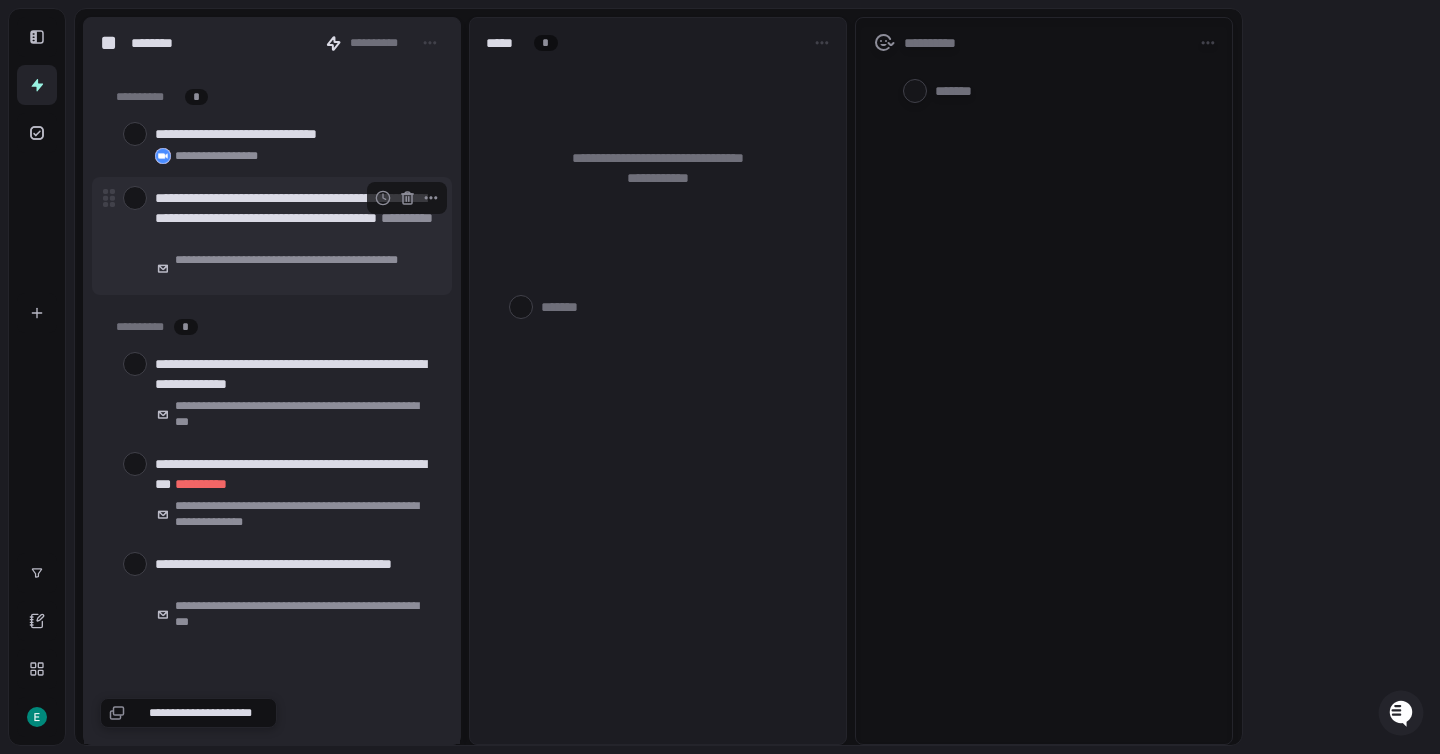 click on "**********" at bounding box center [407, 218] 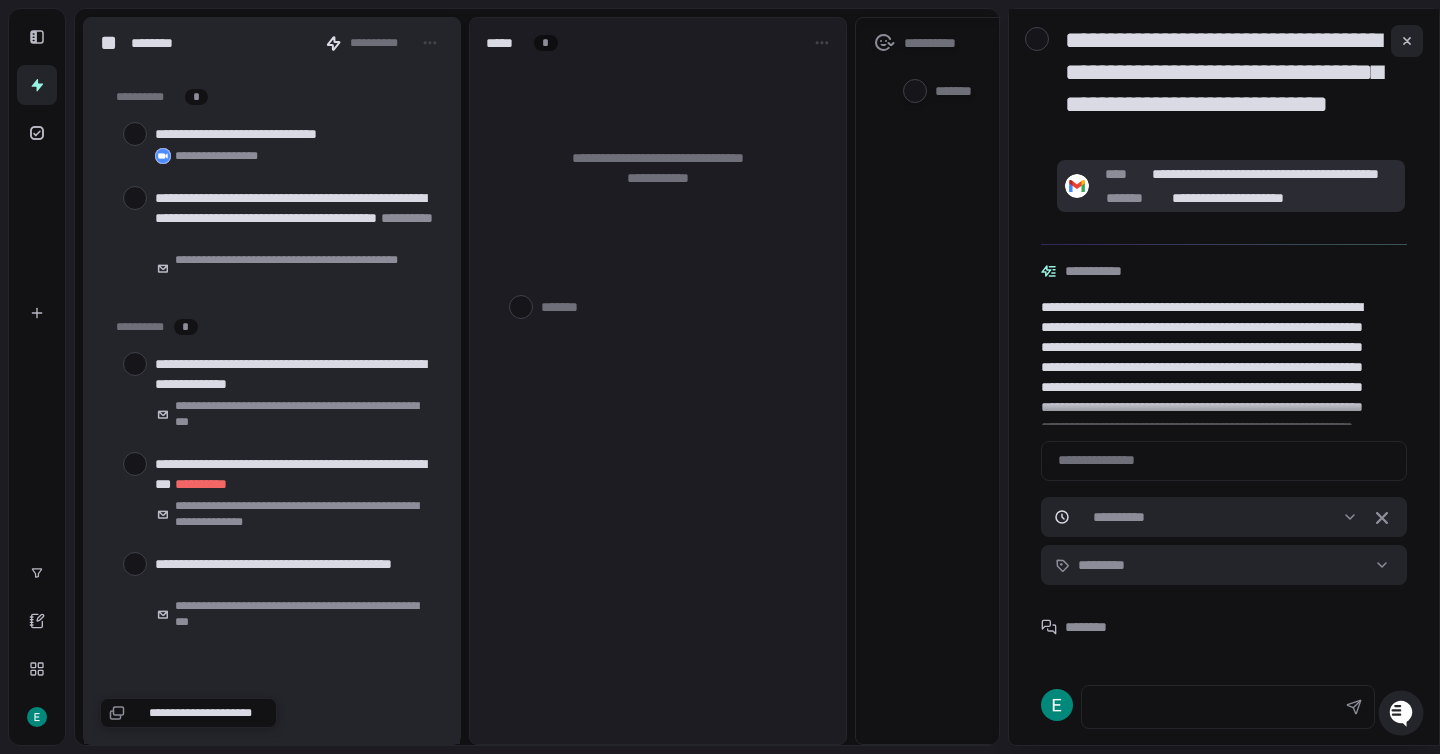 scroll, scrollTop: 64, scrollLeft: 0, axis: vertical 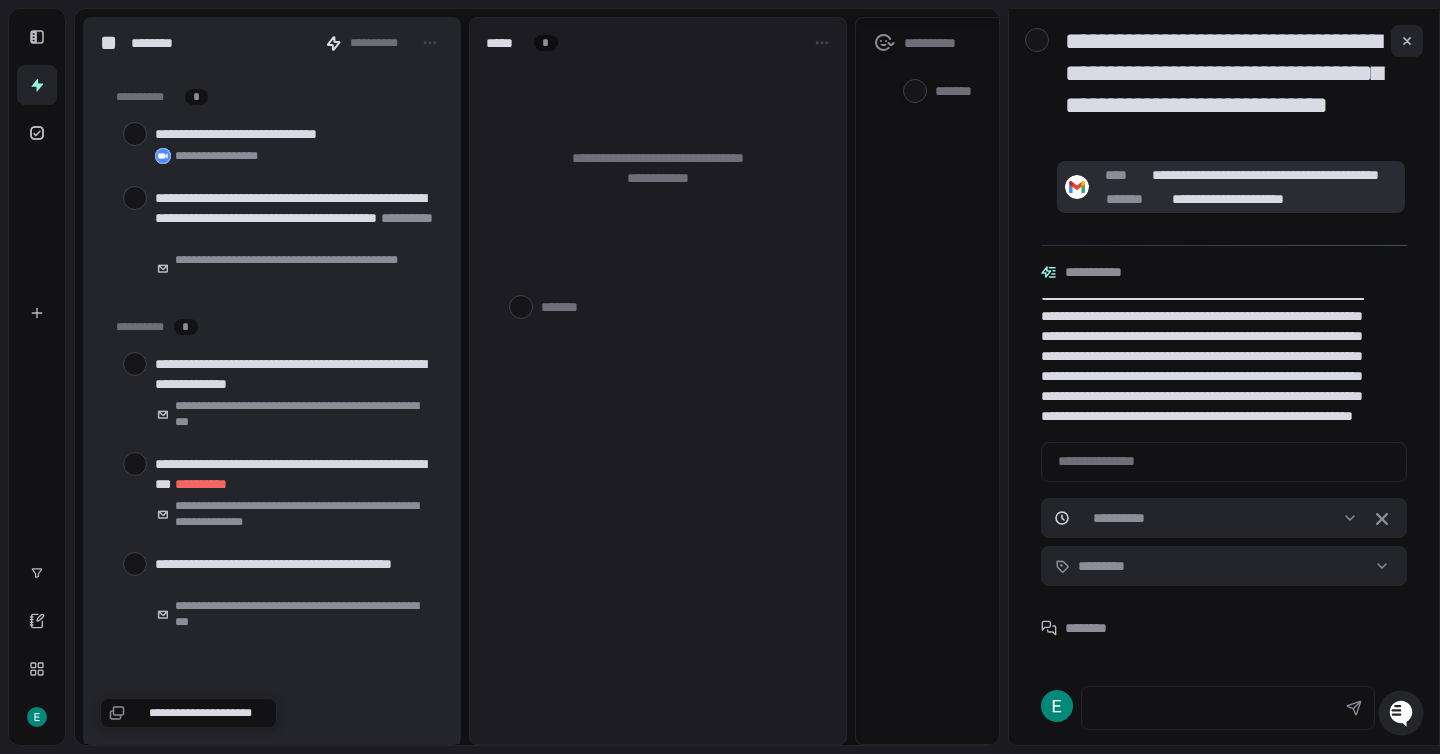 click on "**********" at bounding box center (1266, 175) 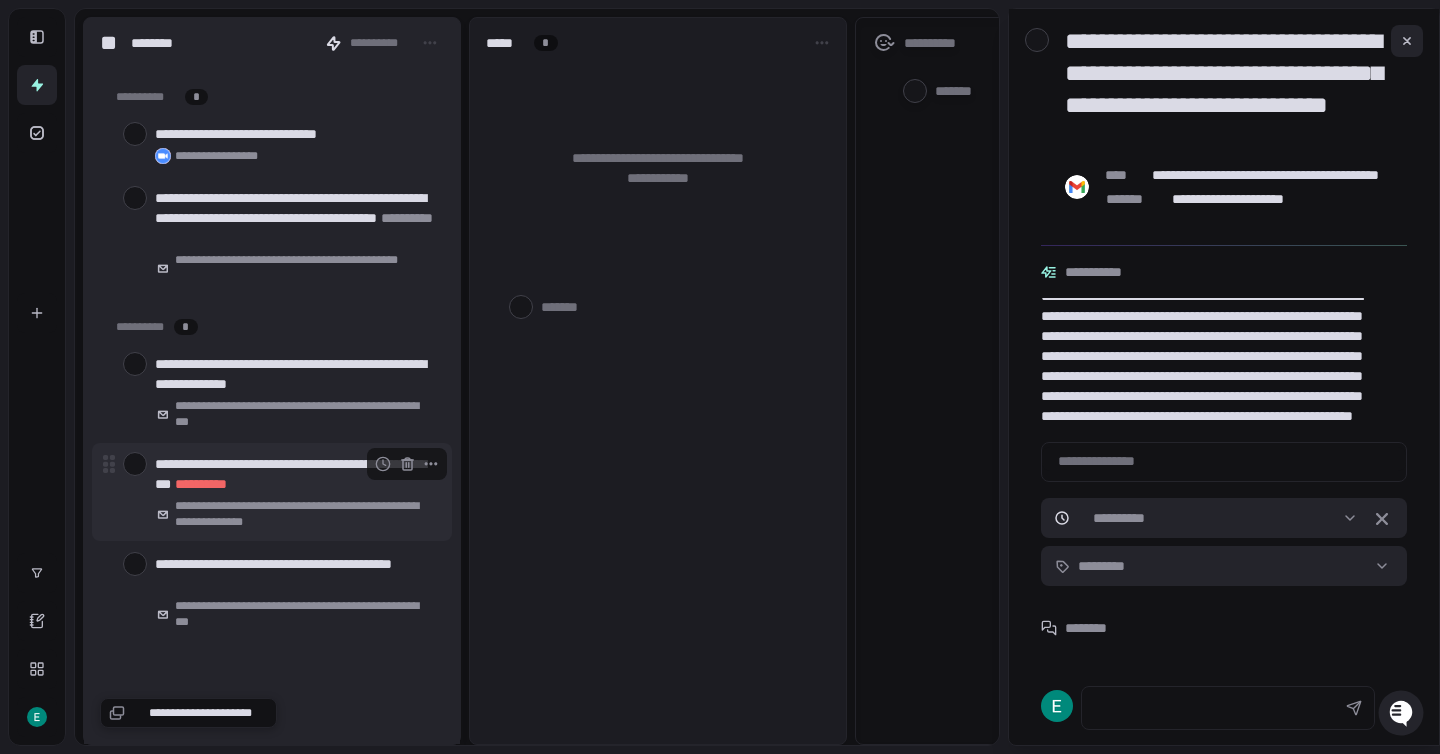 click at bounding box center (135, 464) 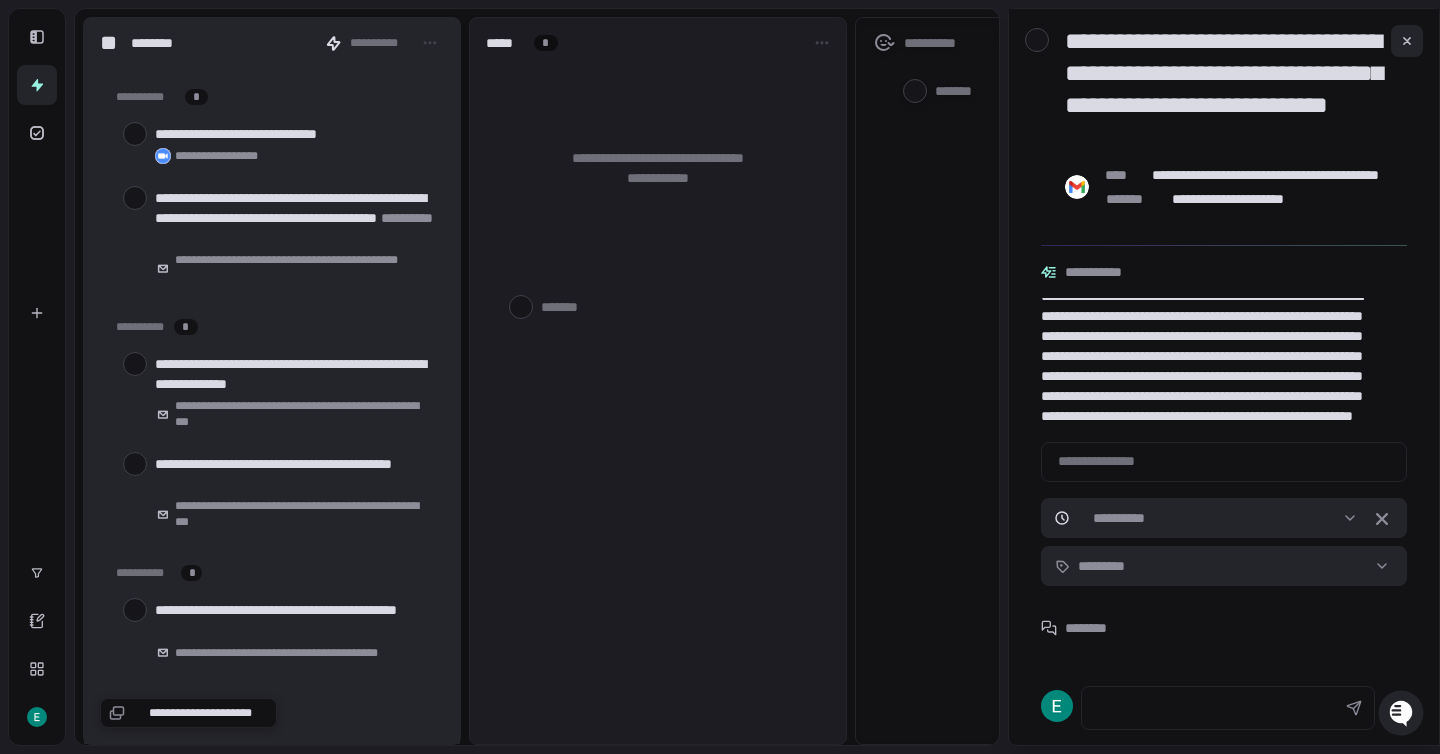 click at bounding box center (135, 464) 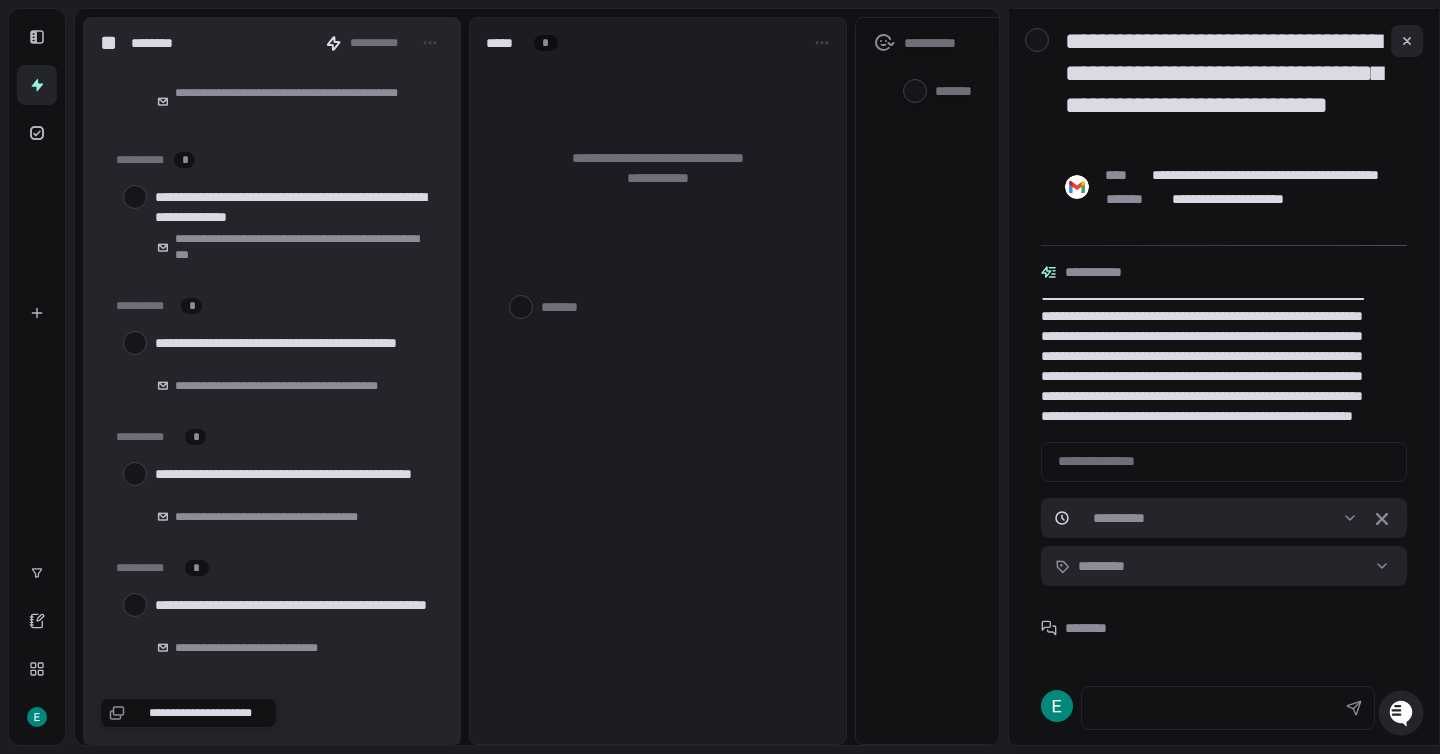 scroll, scrollTop: 366, scrollLeft: 0, axis: vertical 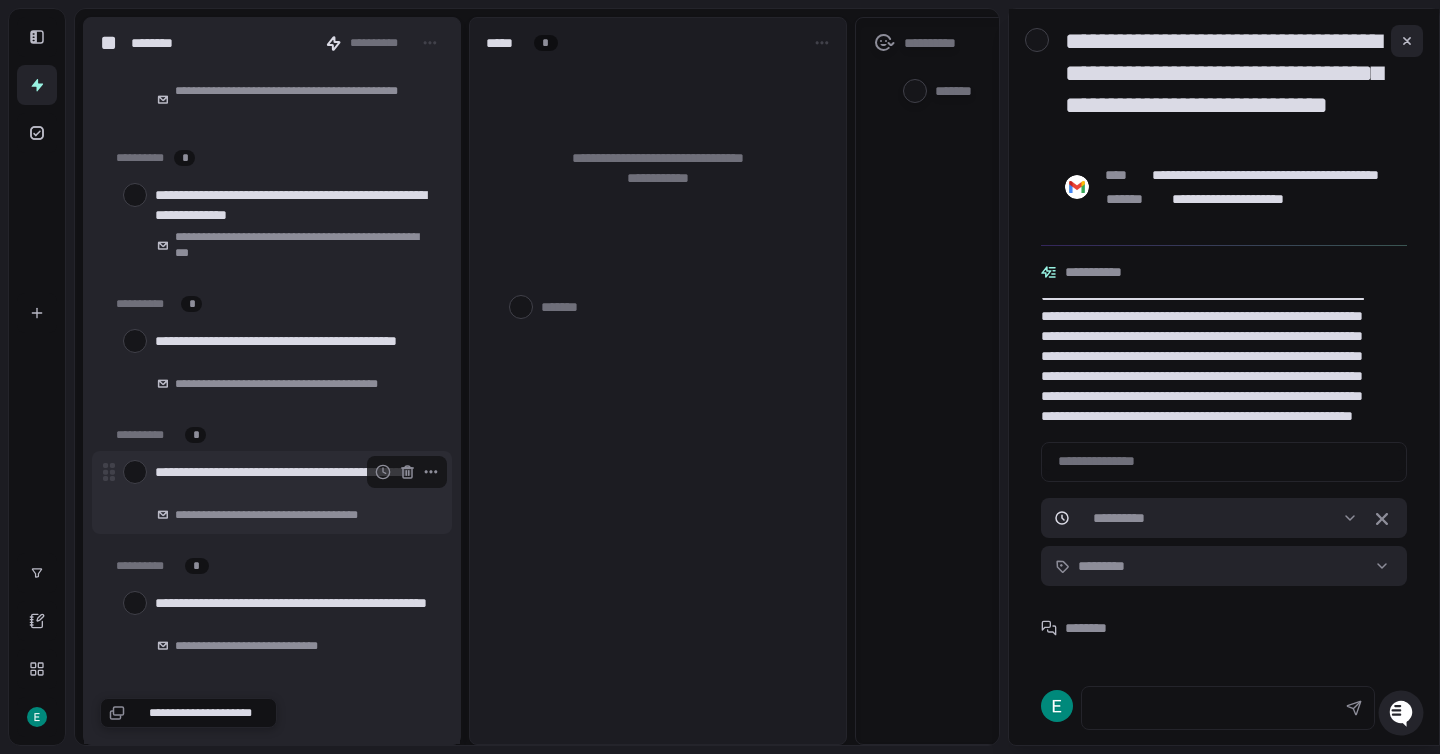 click at bounding box center [135, 472] 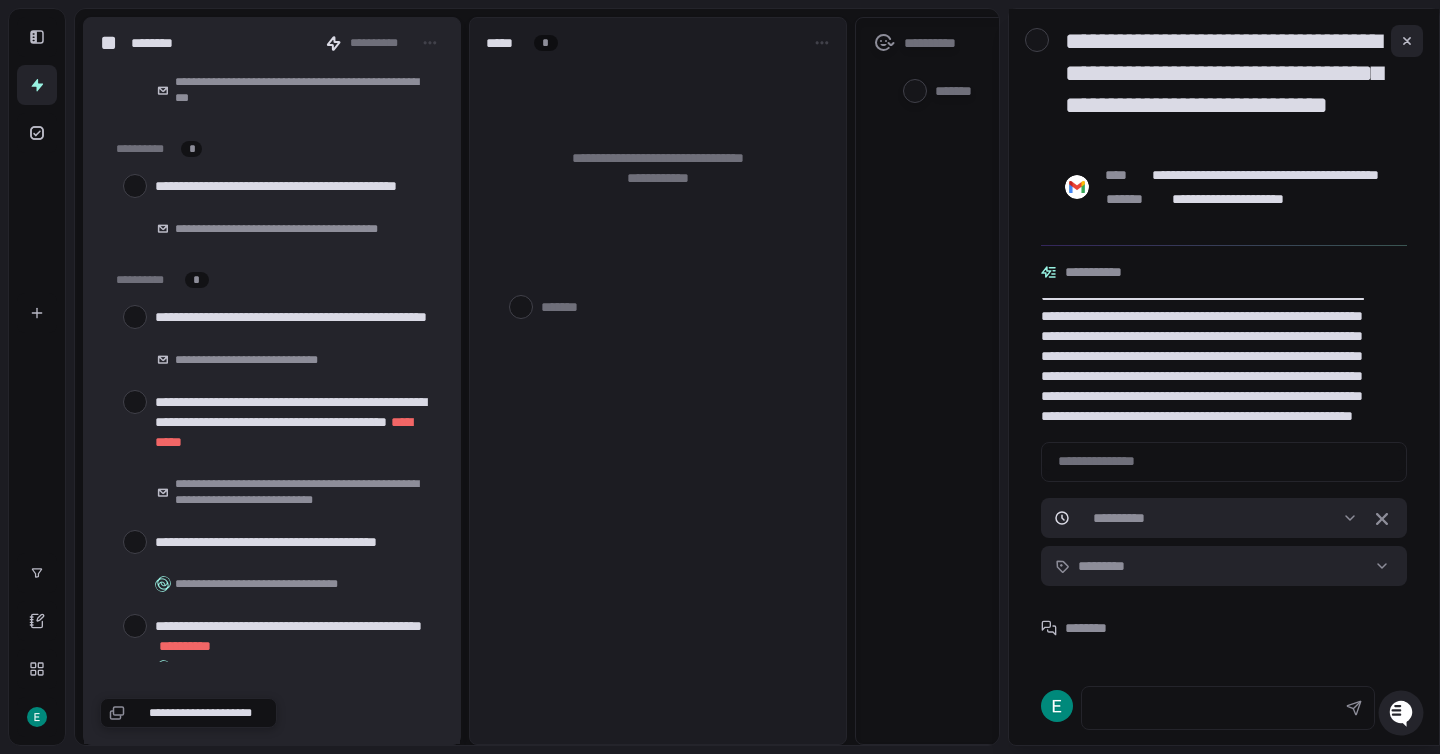 scroll, scrollTop: 522, scrollLeft: 0, axis: vertical 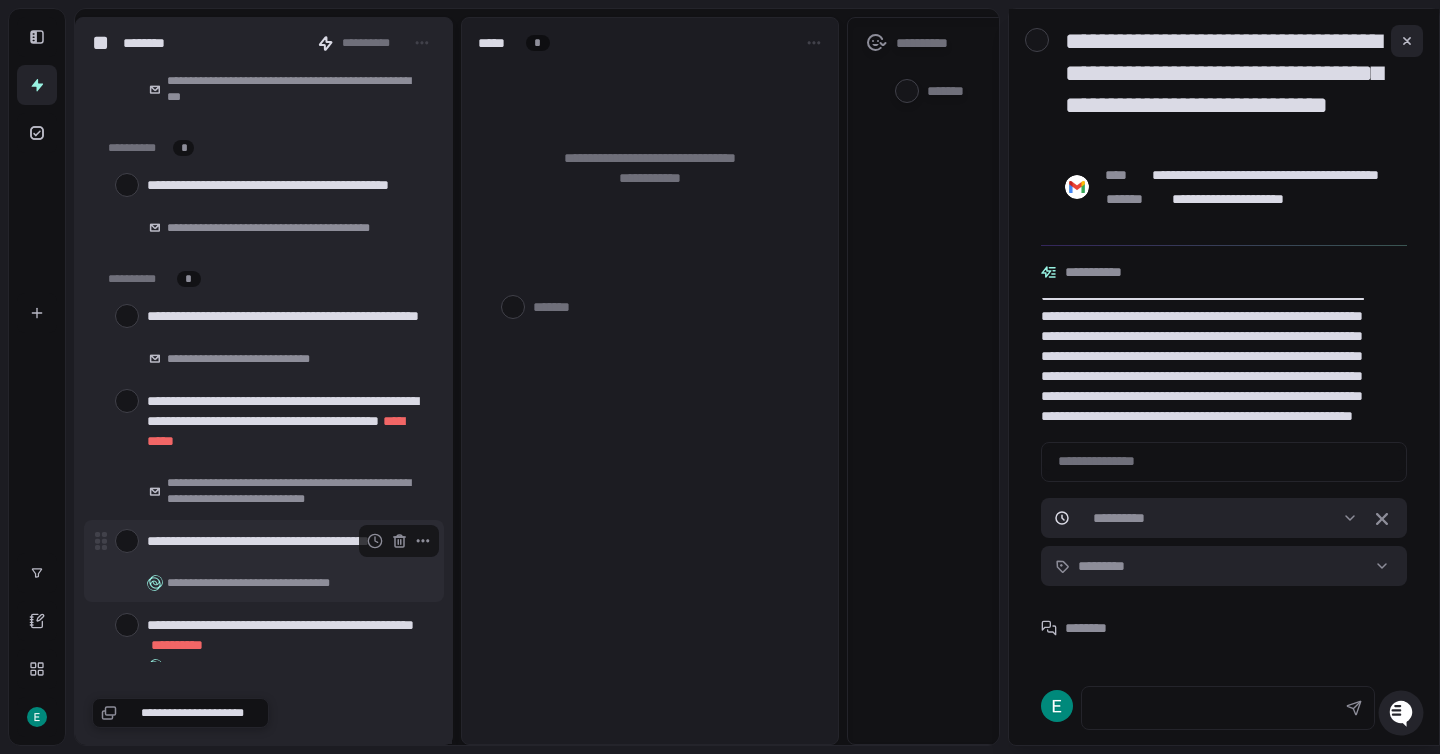 click at bounding box center (127, 541) 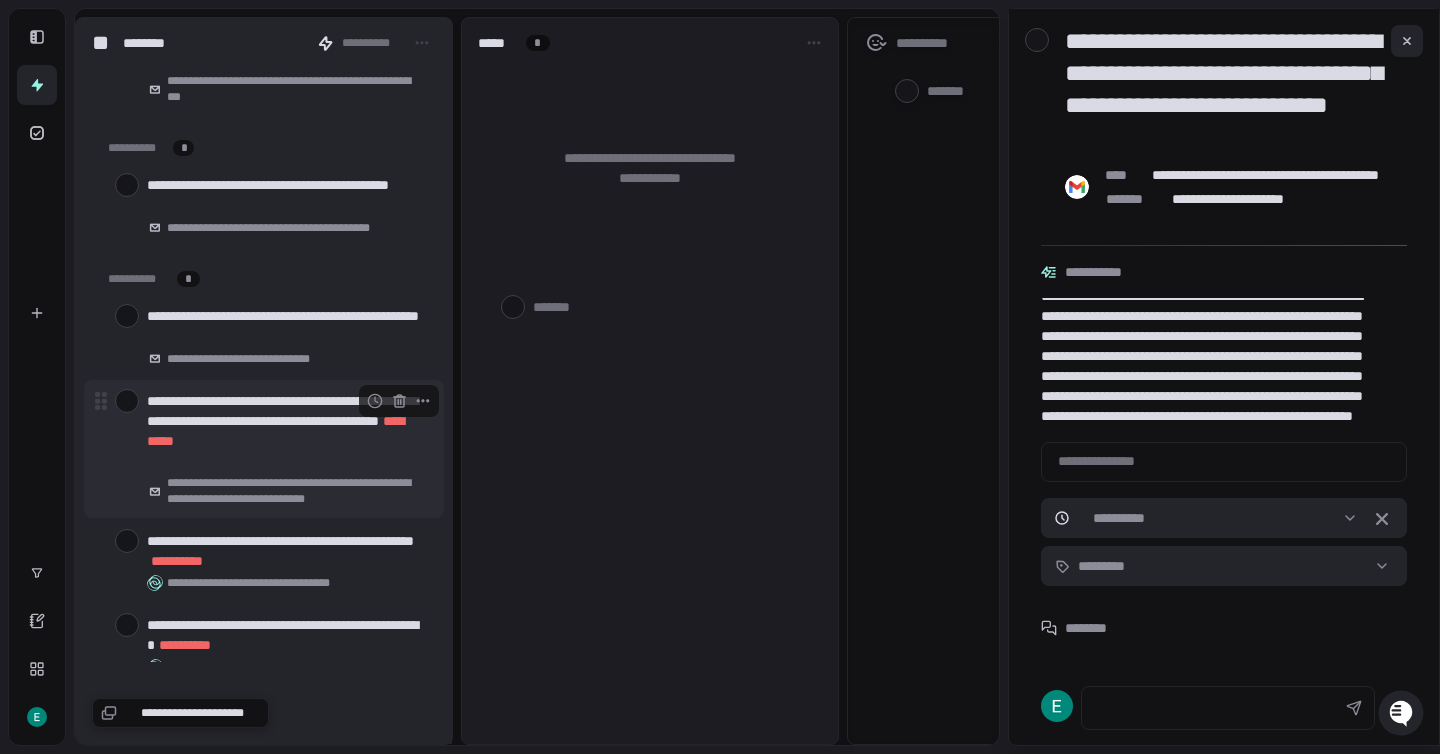 click at bounding box center (127, 401) 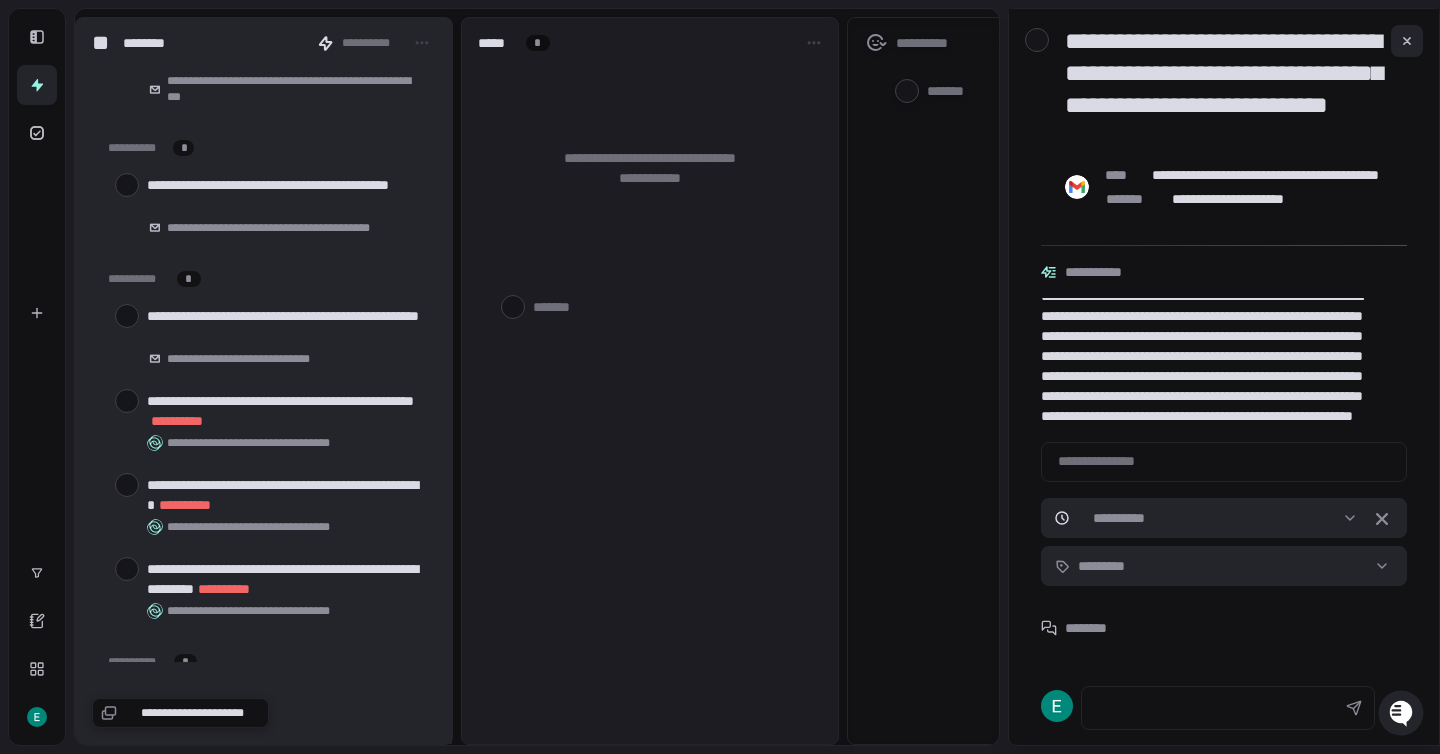 click at bounding box center (127, 401) 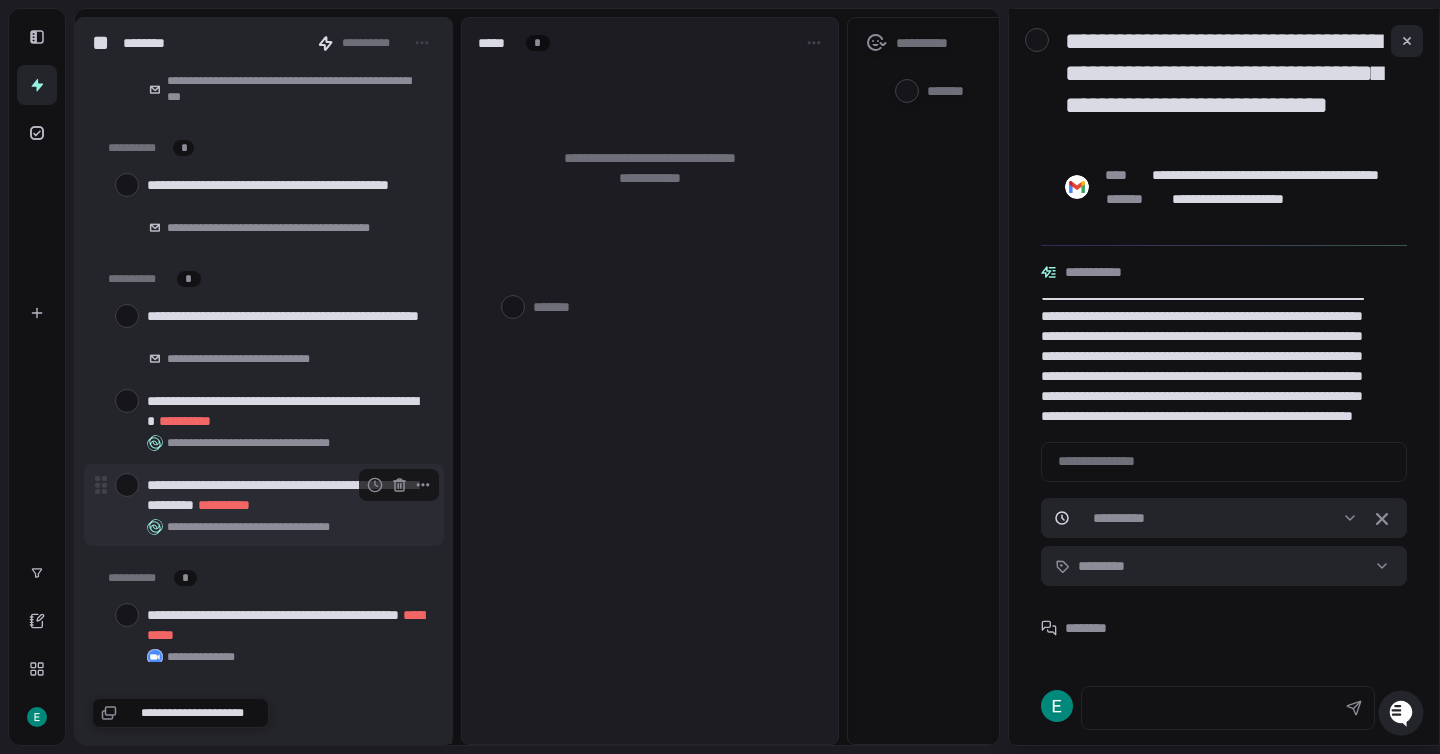click at bounding box center [127, 485] 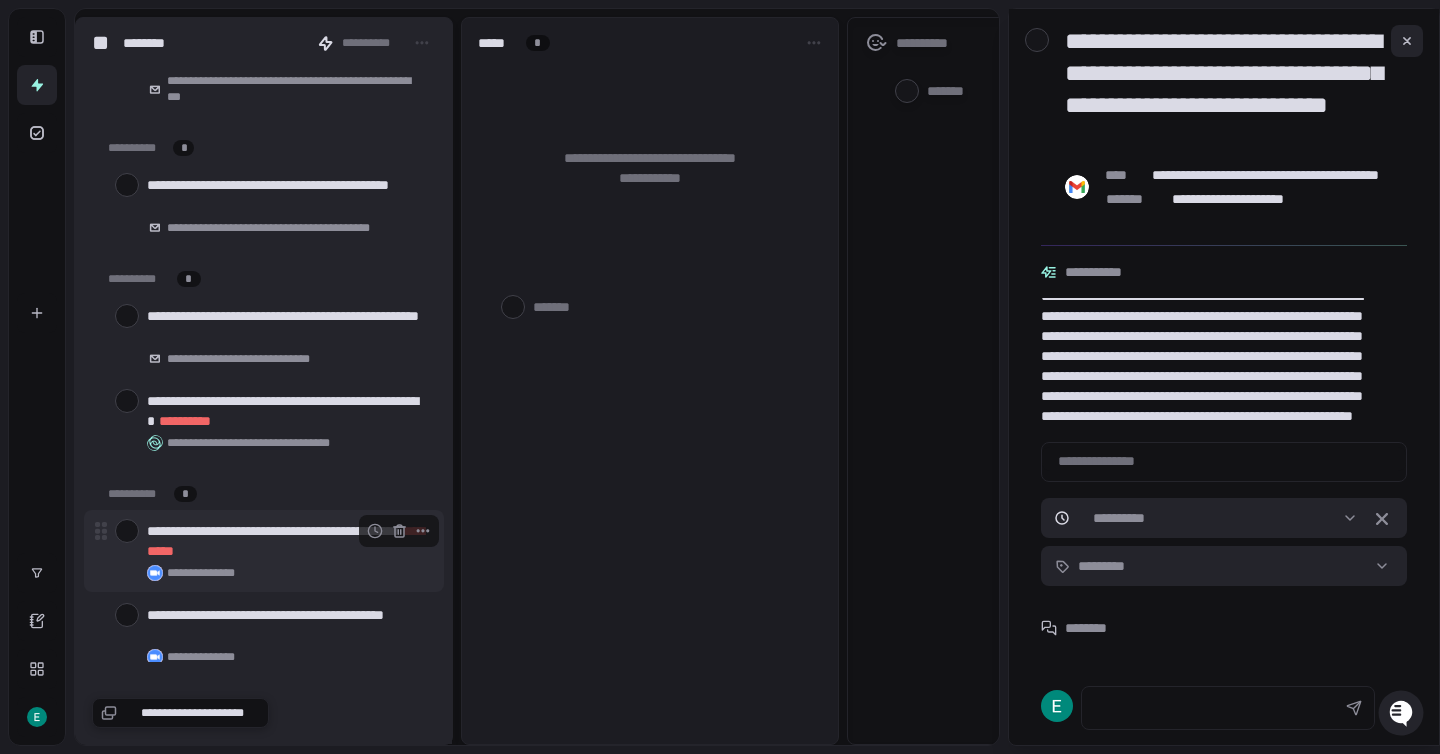 click at bounding box center (127, 531) 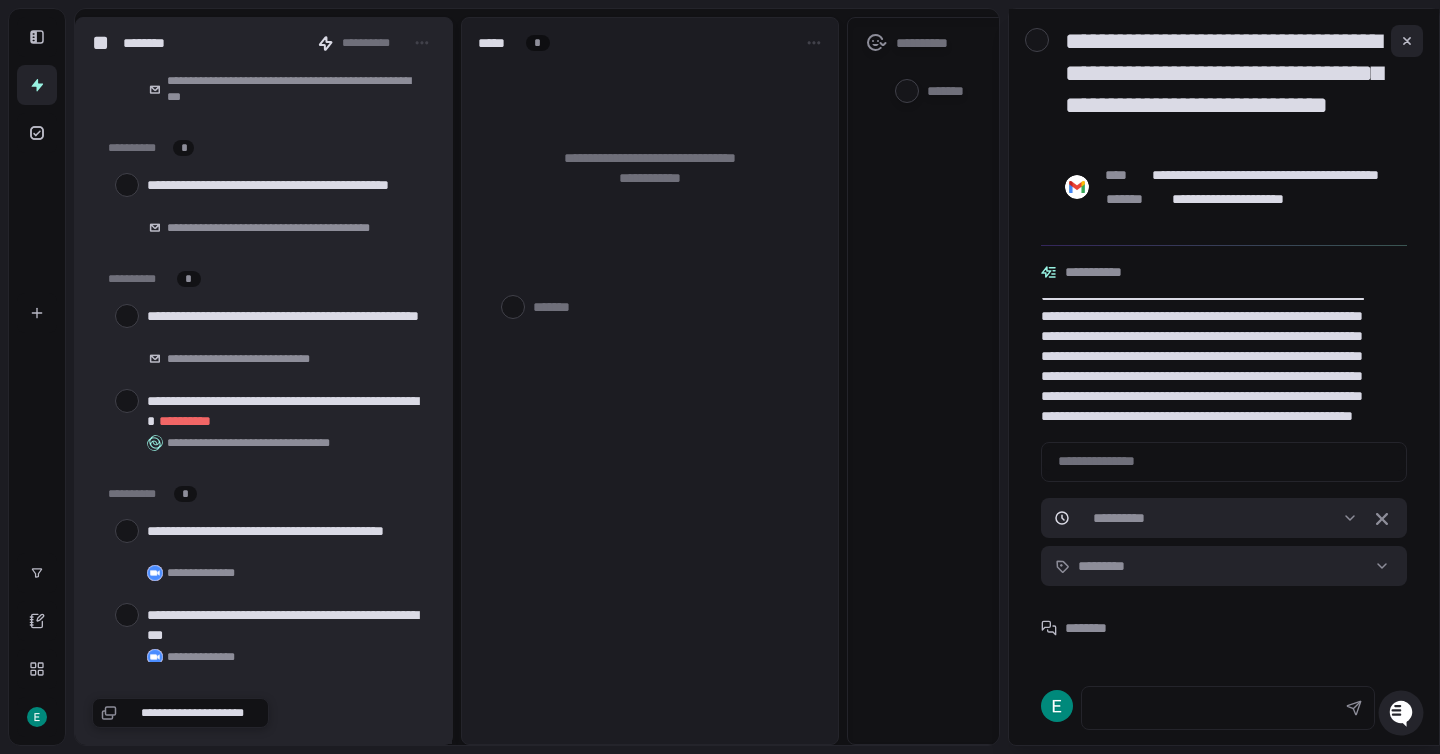 click at bounding box center [127, 531] 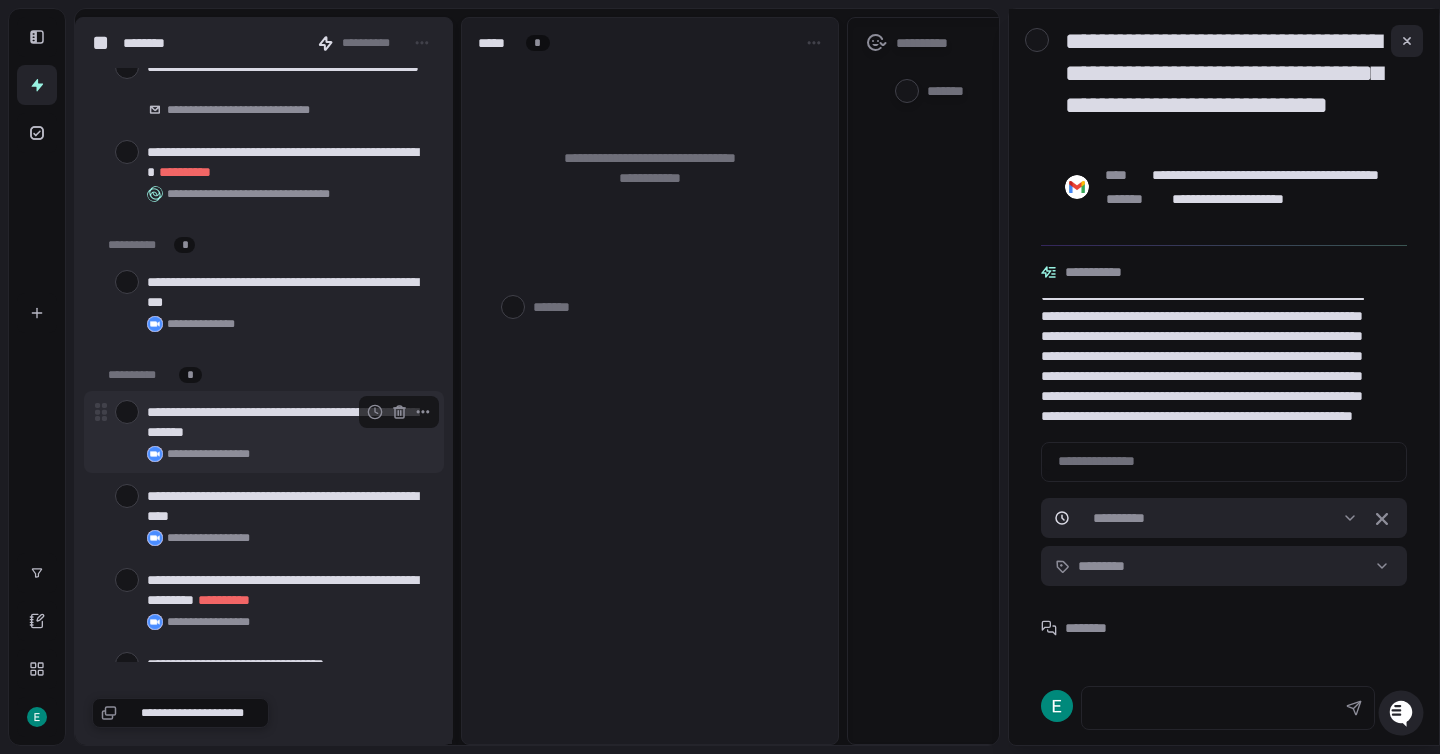 scroll, scrollTop: 773, scrollLeft: 0, axis: vertical 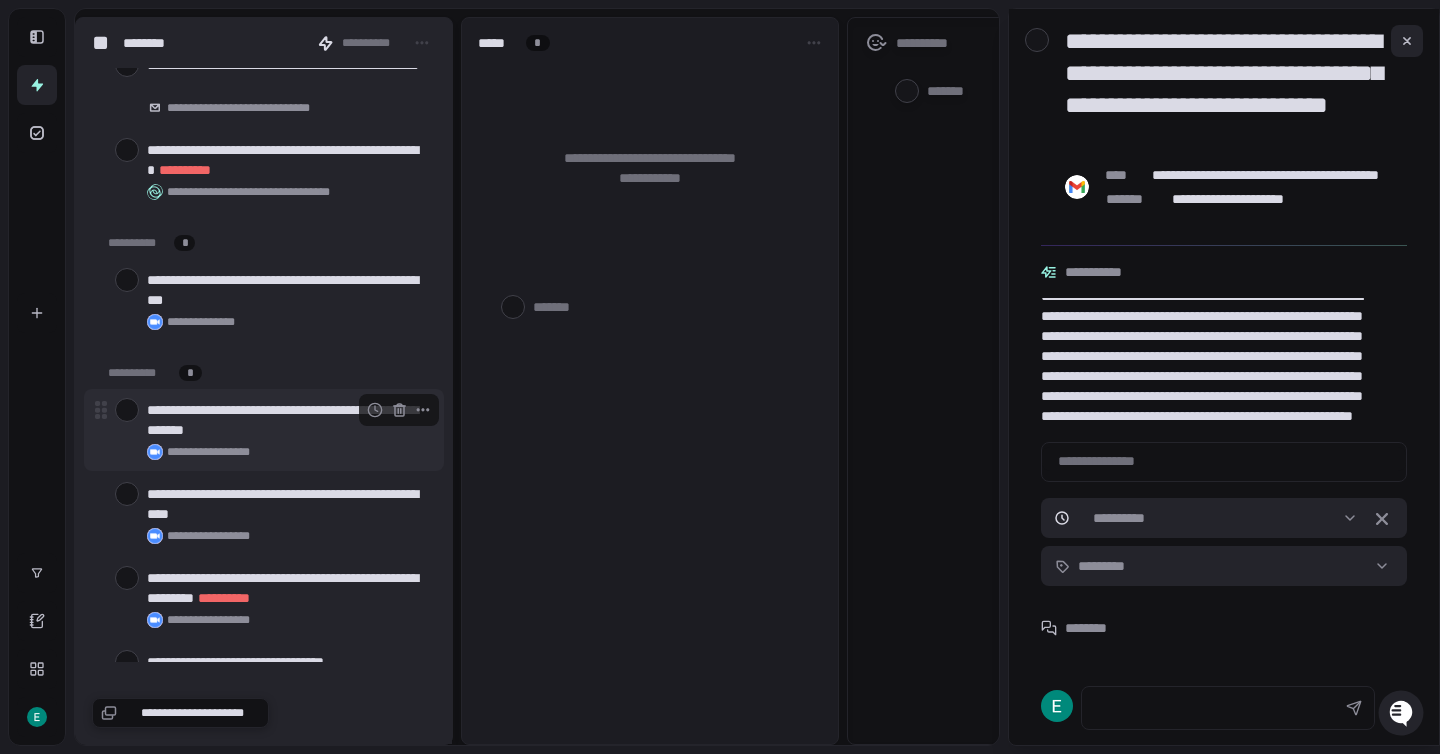 click at bounding box center [127, 410] 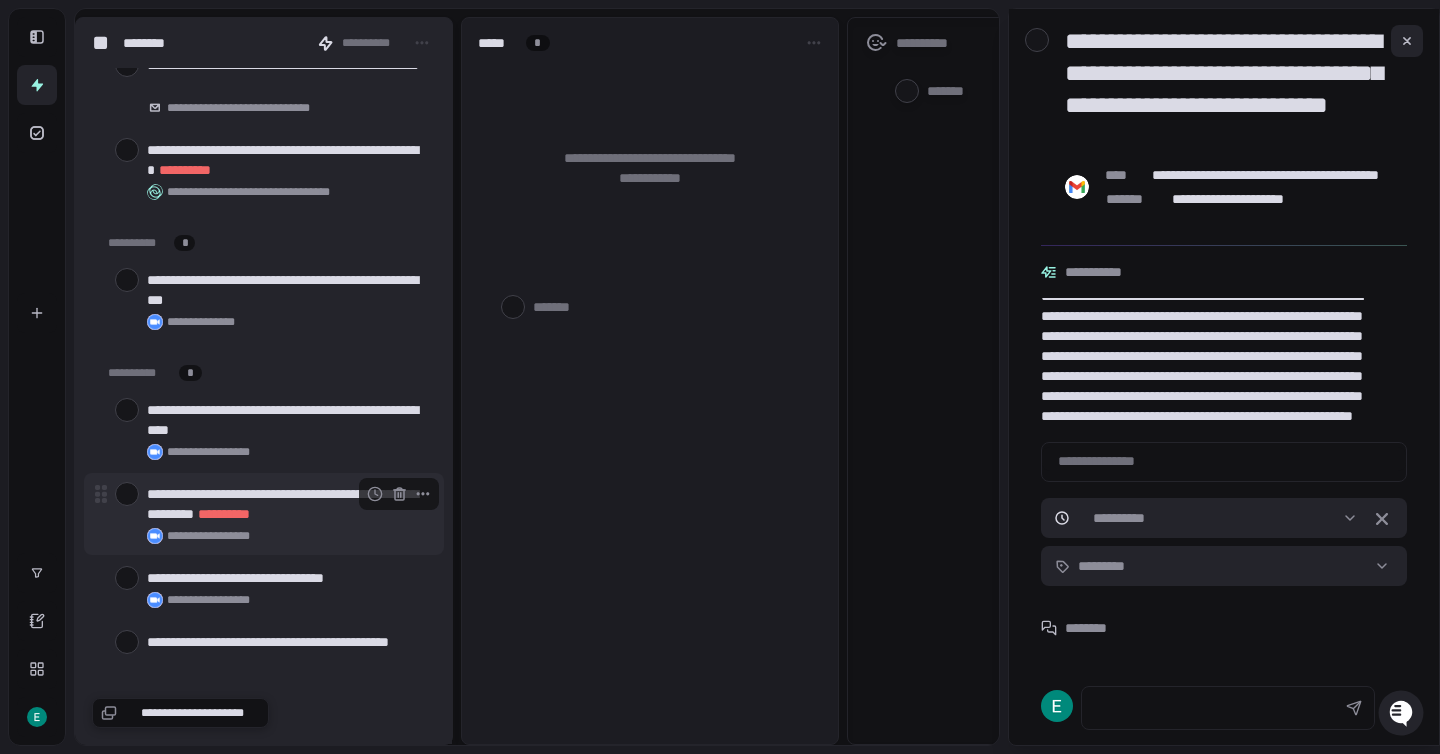 click at bounding box center [127, 494] 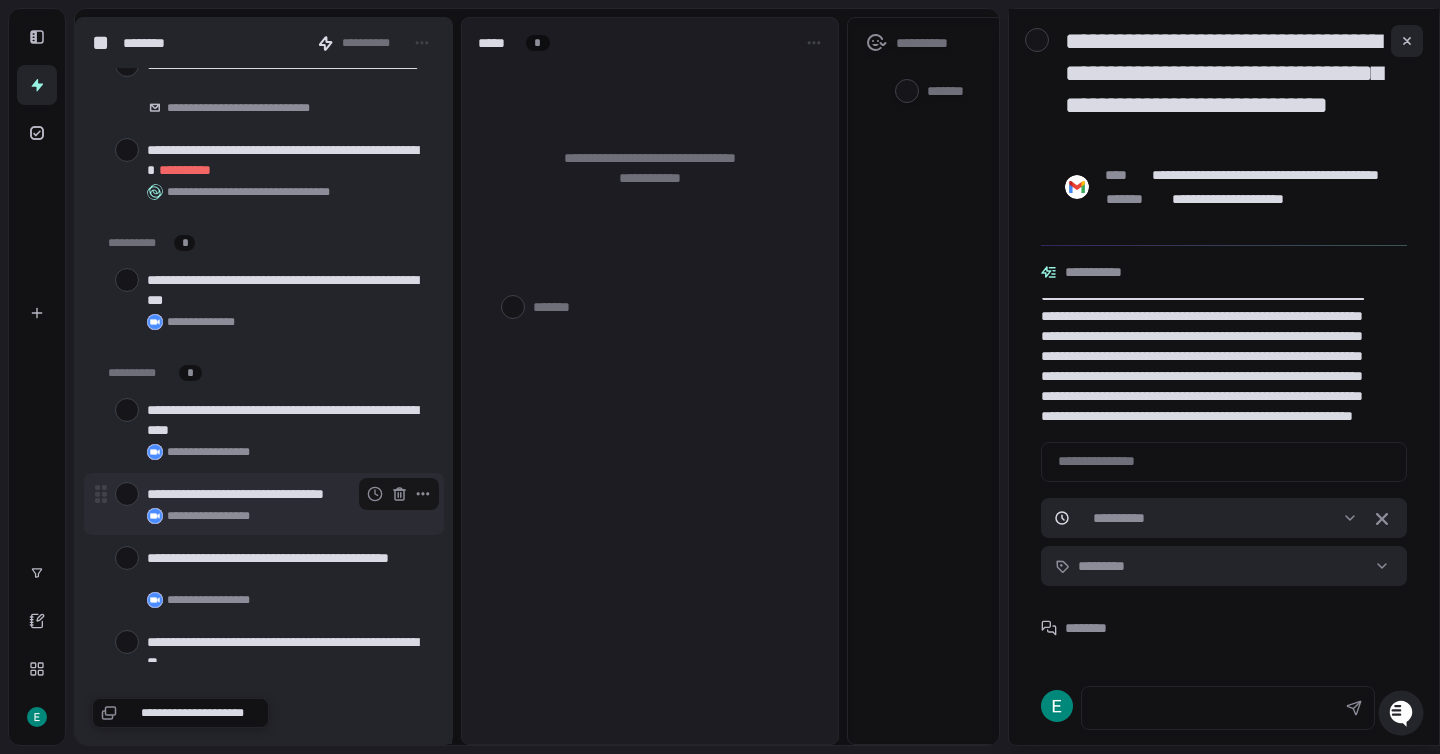 click at bounding box center [127, 494] 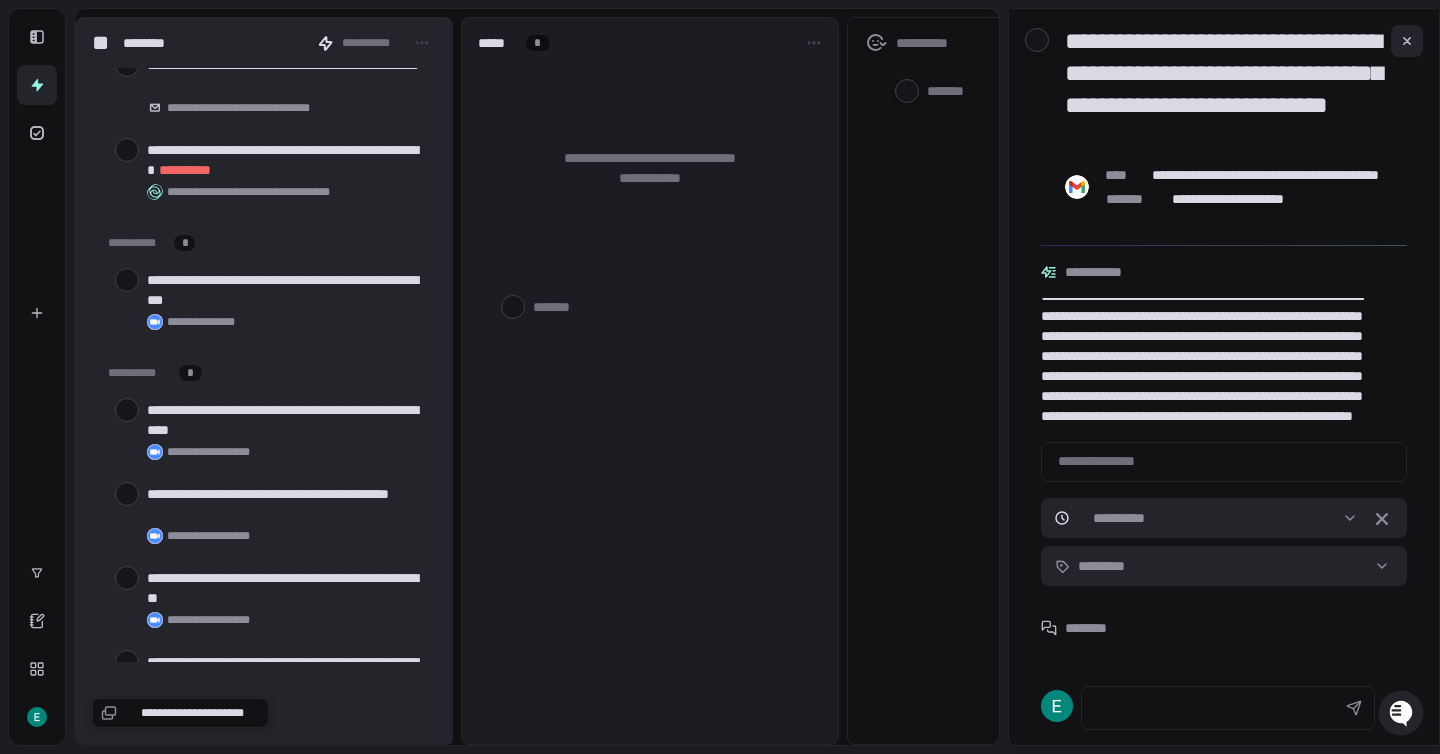 click at bounding box center [127, 494] 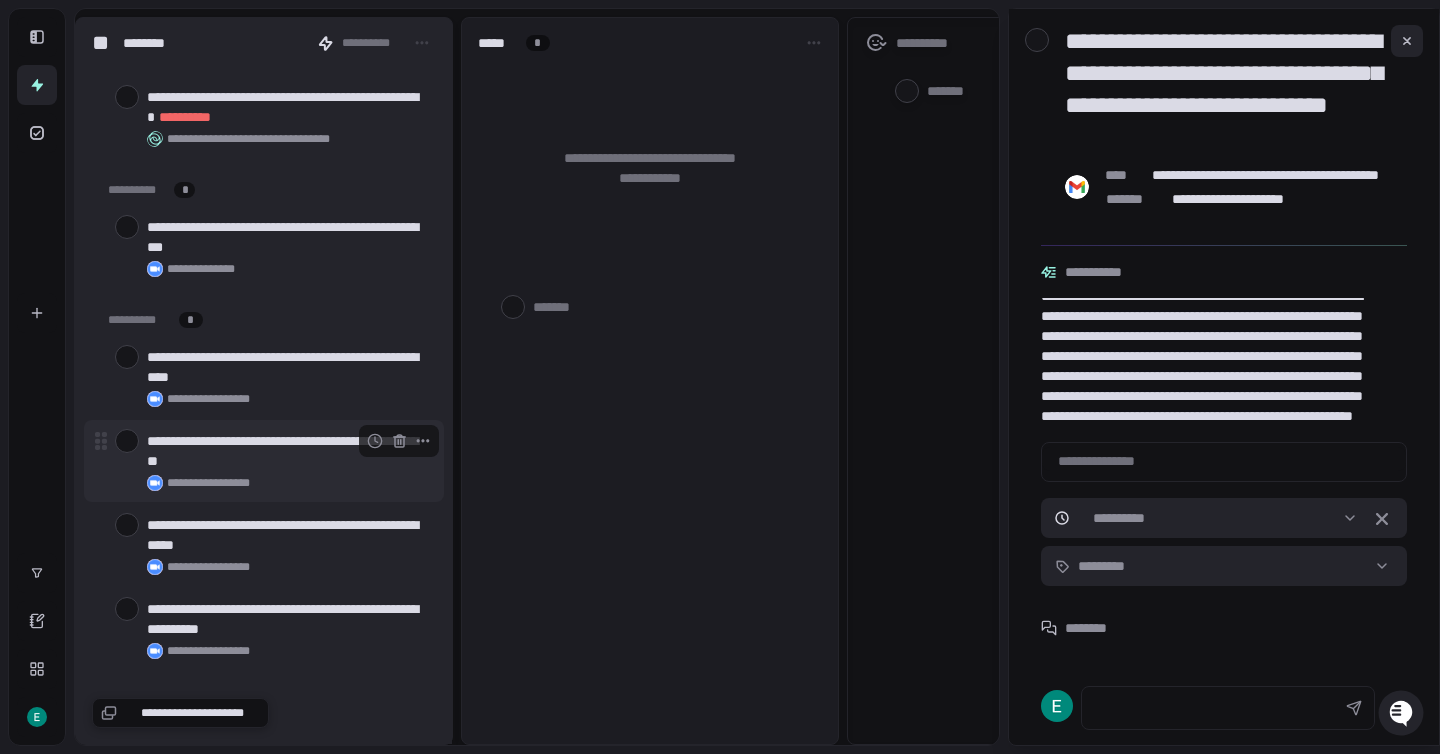 scroll, scrollTop: 843, scrollLeft: 0, axis: vertical 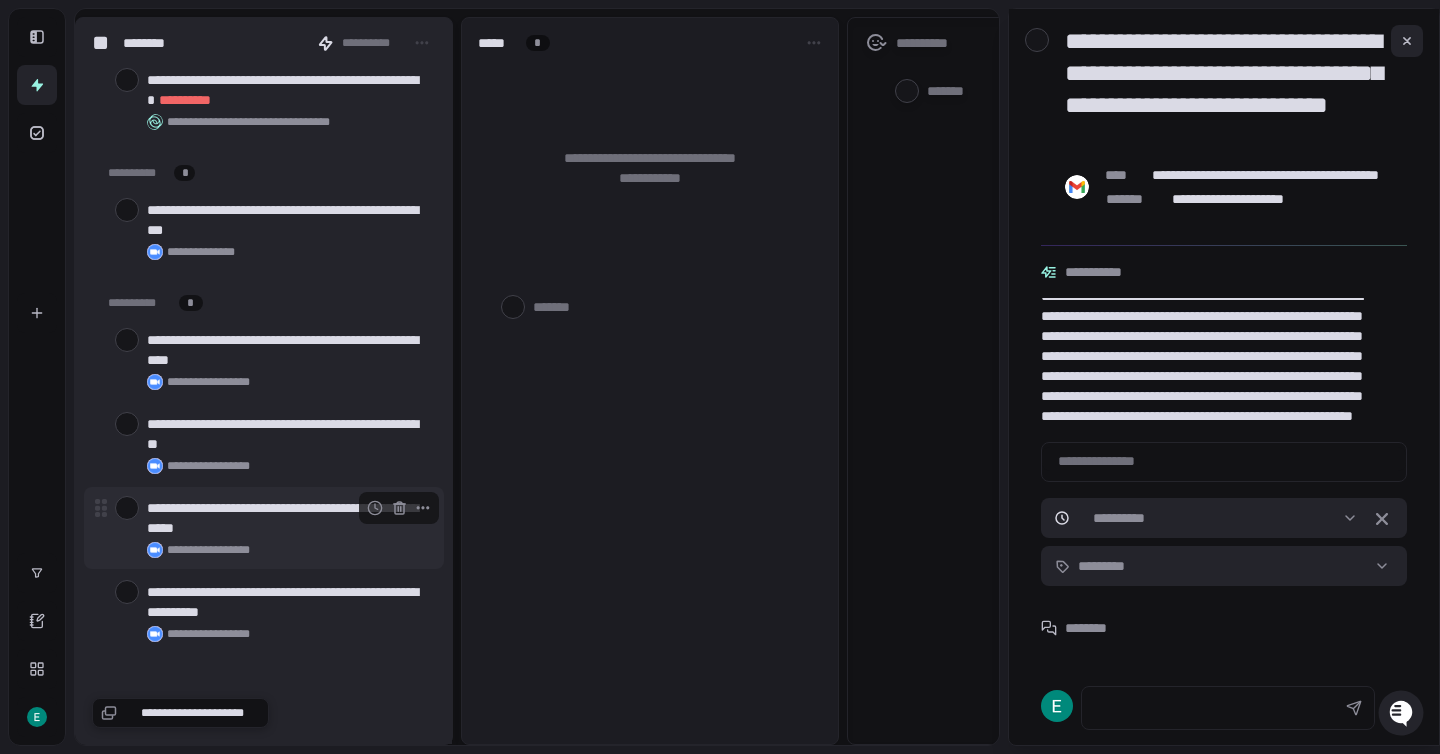 click at bounding box center (127, 508) 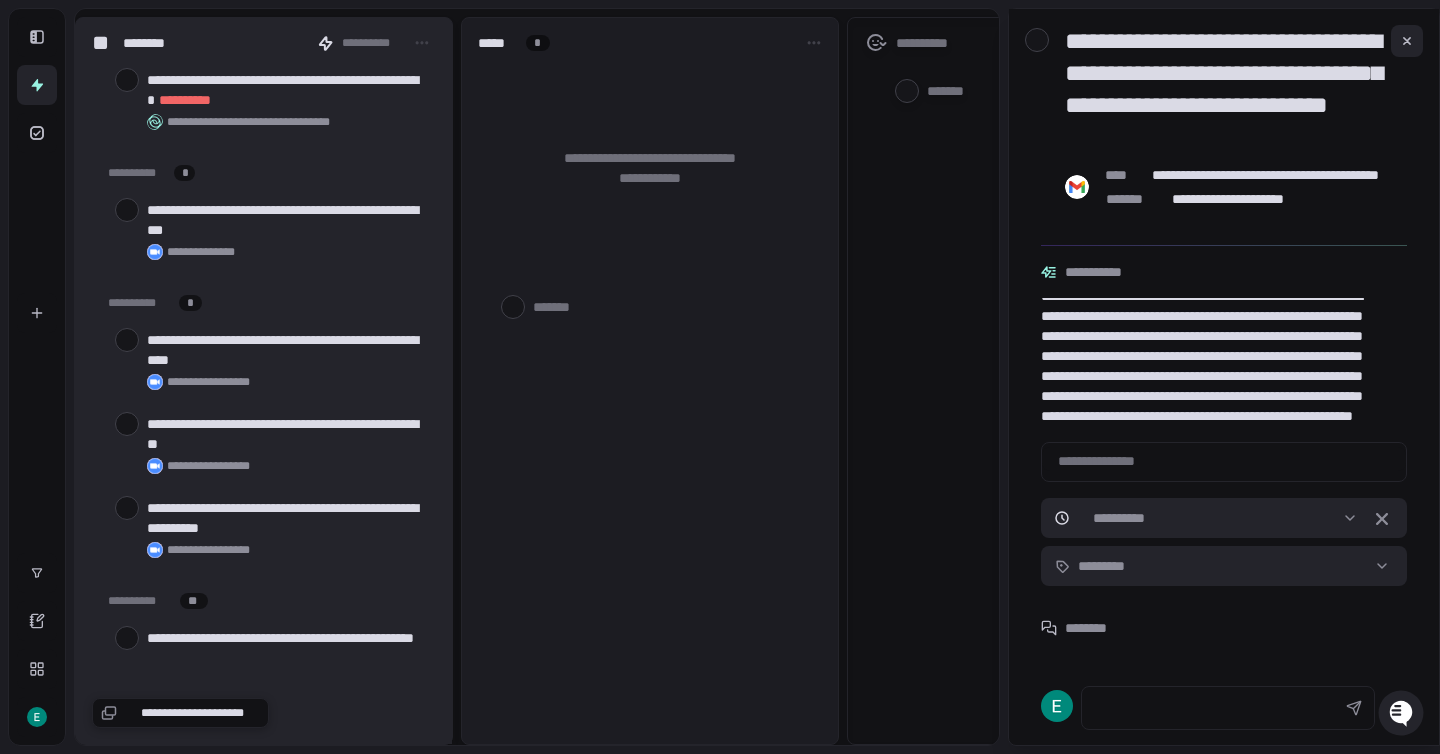 click at bounding box center (127, 508) 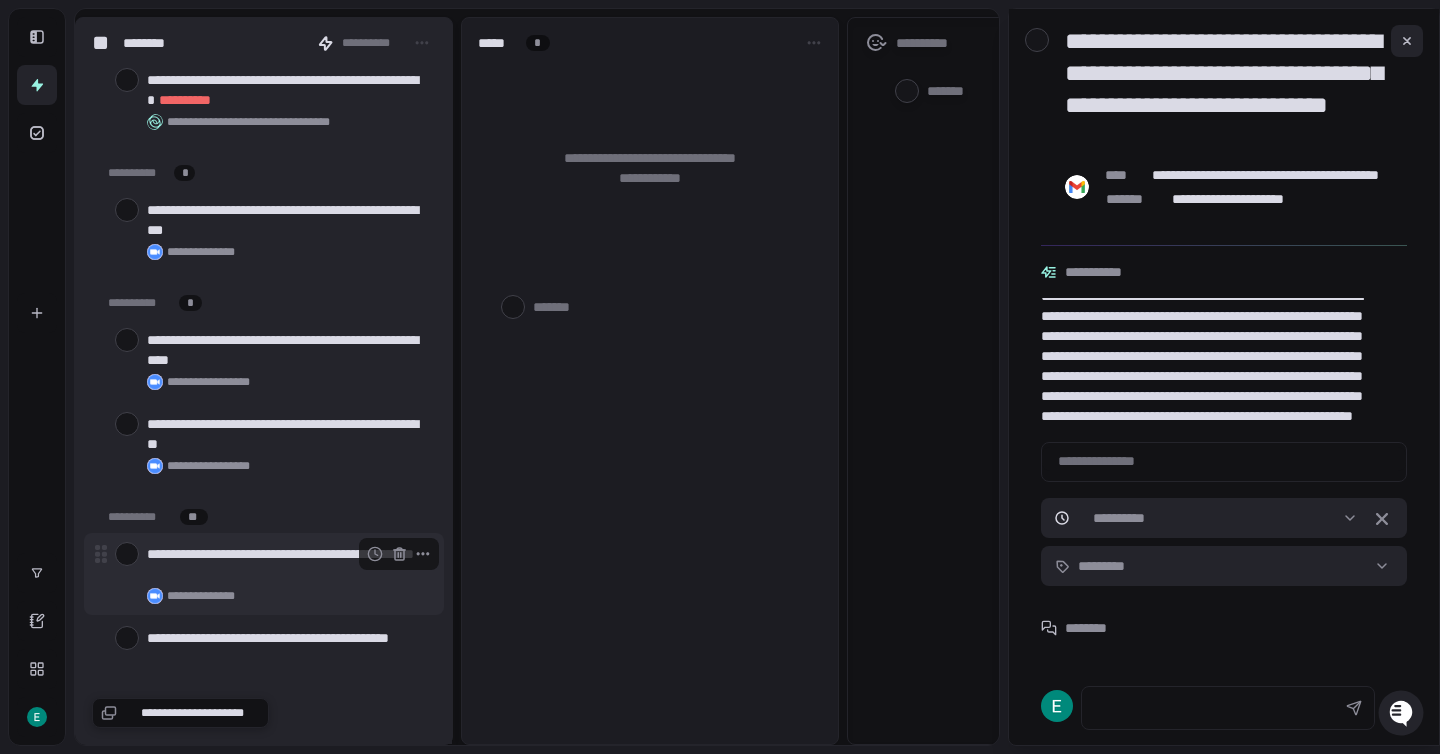 click at bounding box center (127, 554) 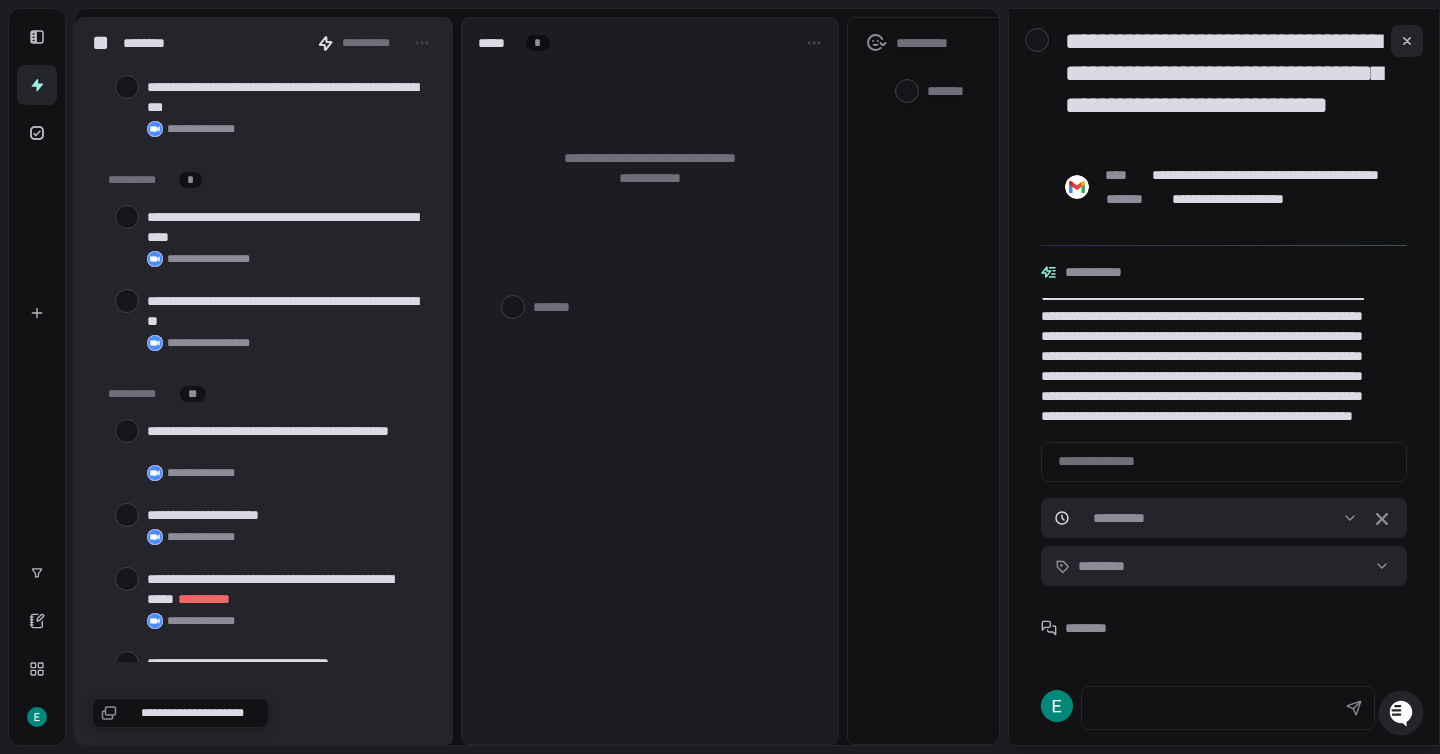 scroll, scrollTop: 998, scrollLeft: 0, axis: vertical 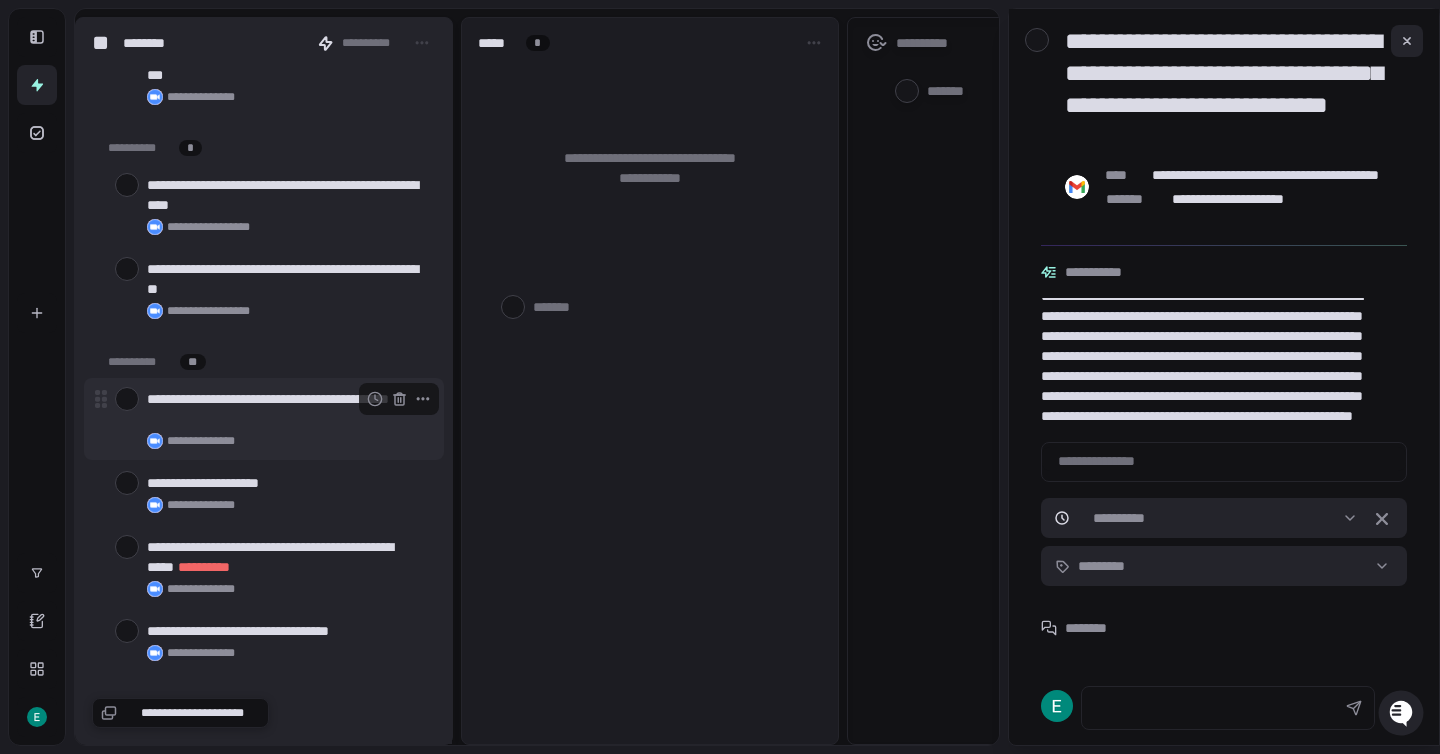 click at bounding box center (127, 399) 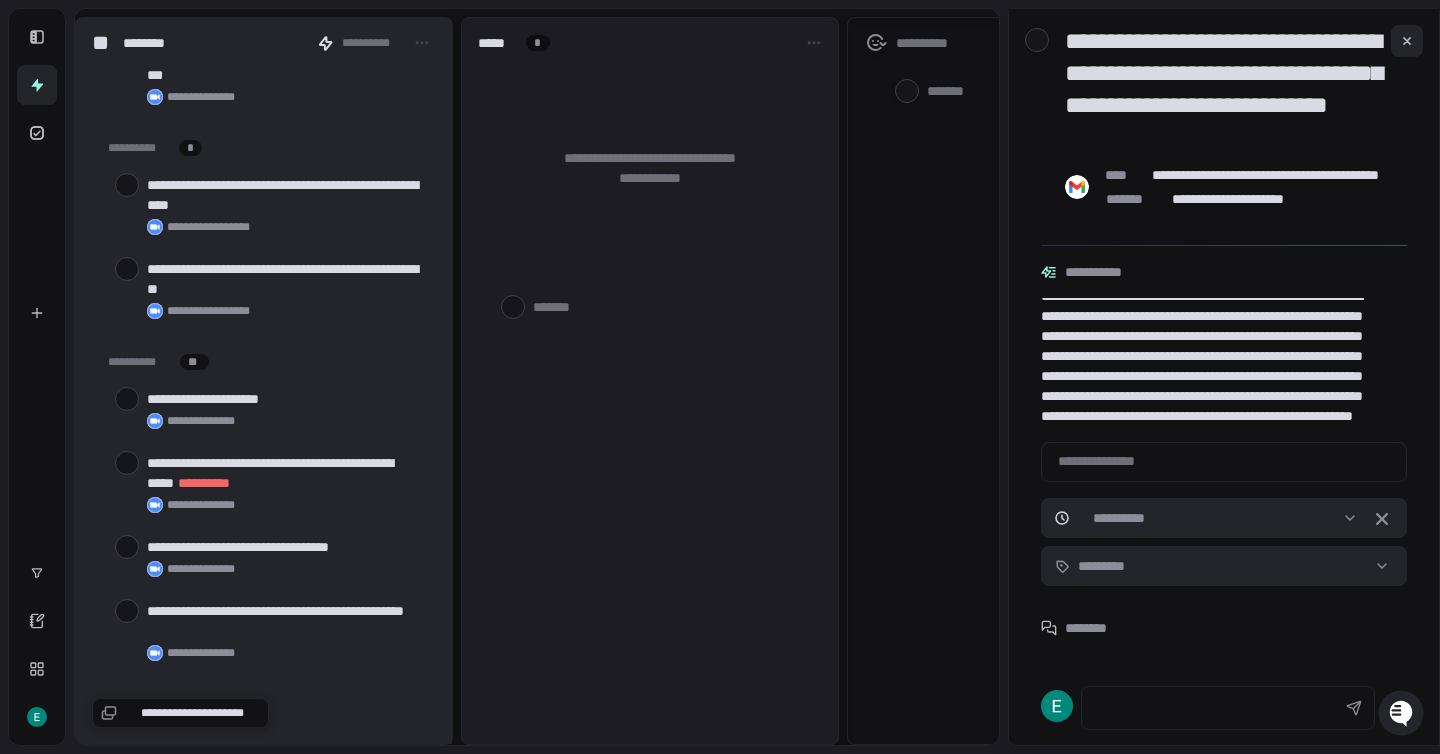 click at bounding box center [127, 399] 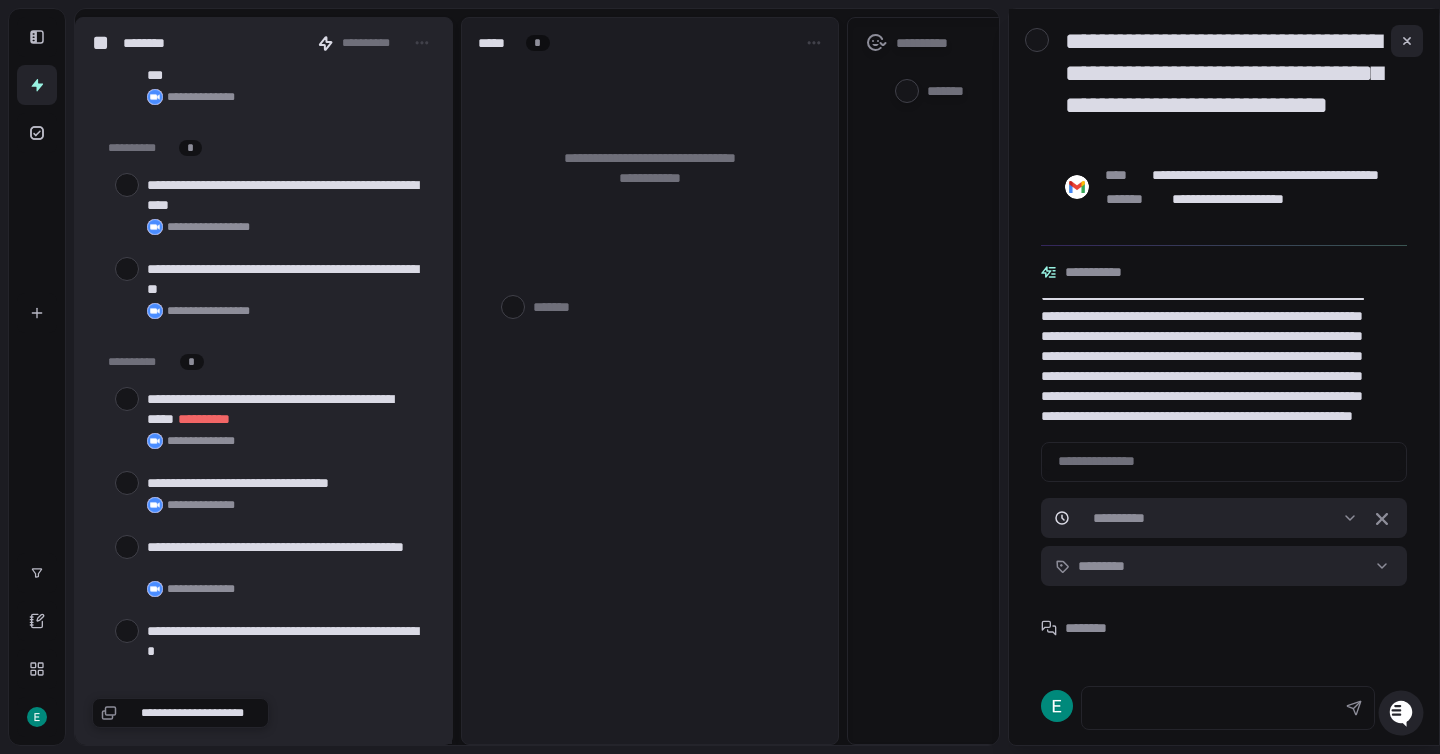 click at bounding box center (127, 399) 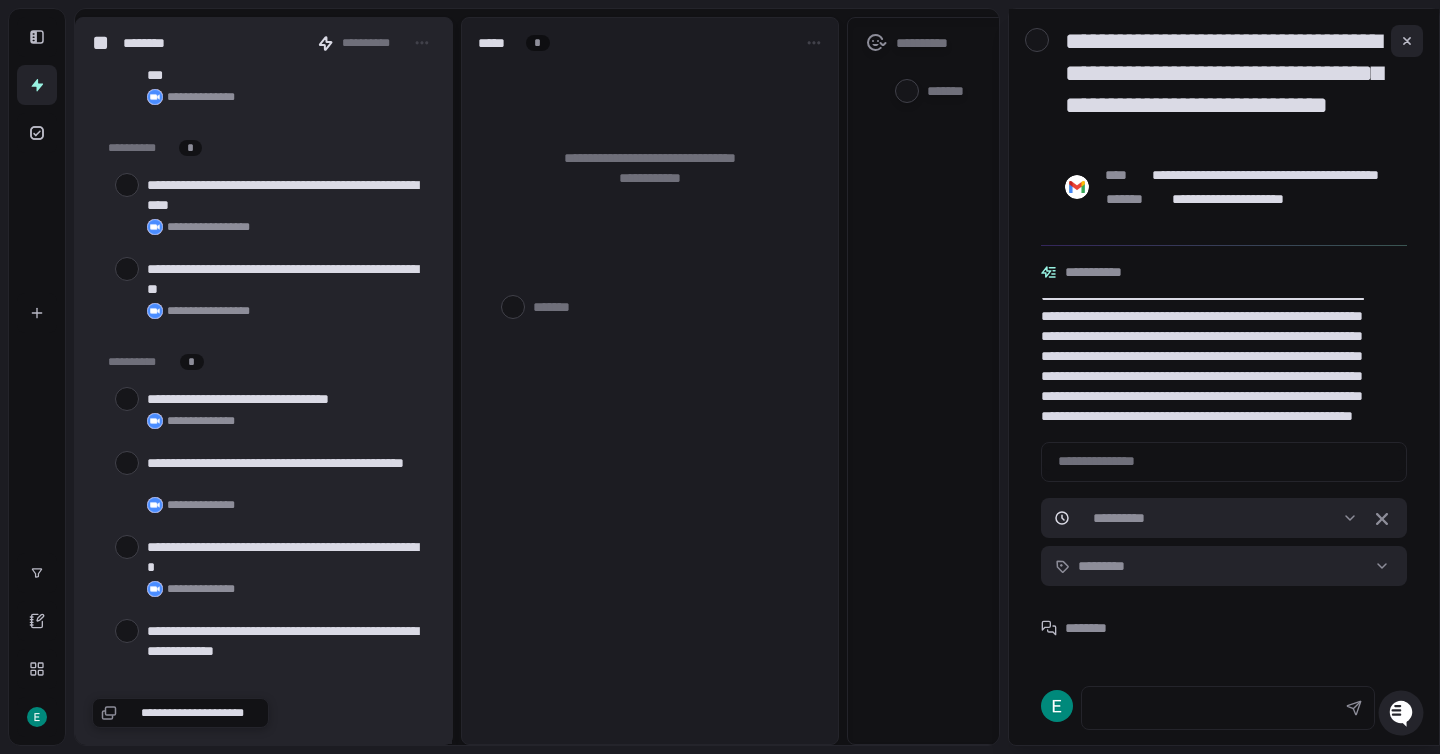 click at bounding box center [127, 399] 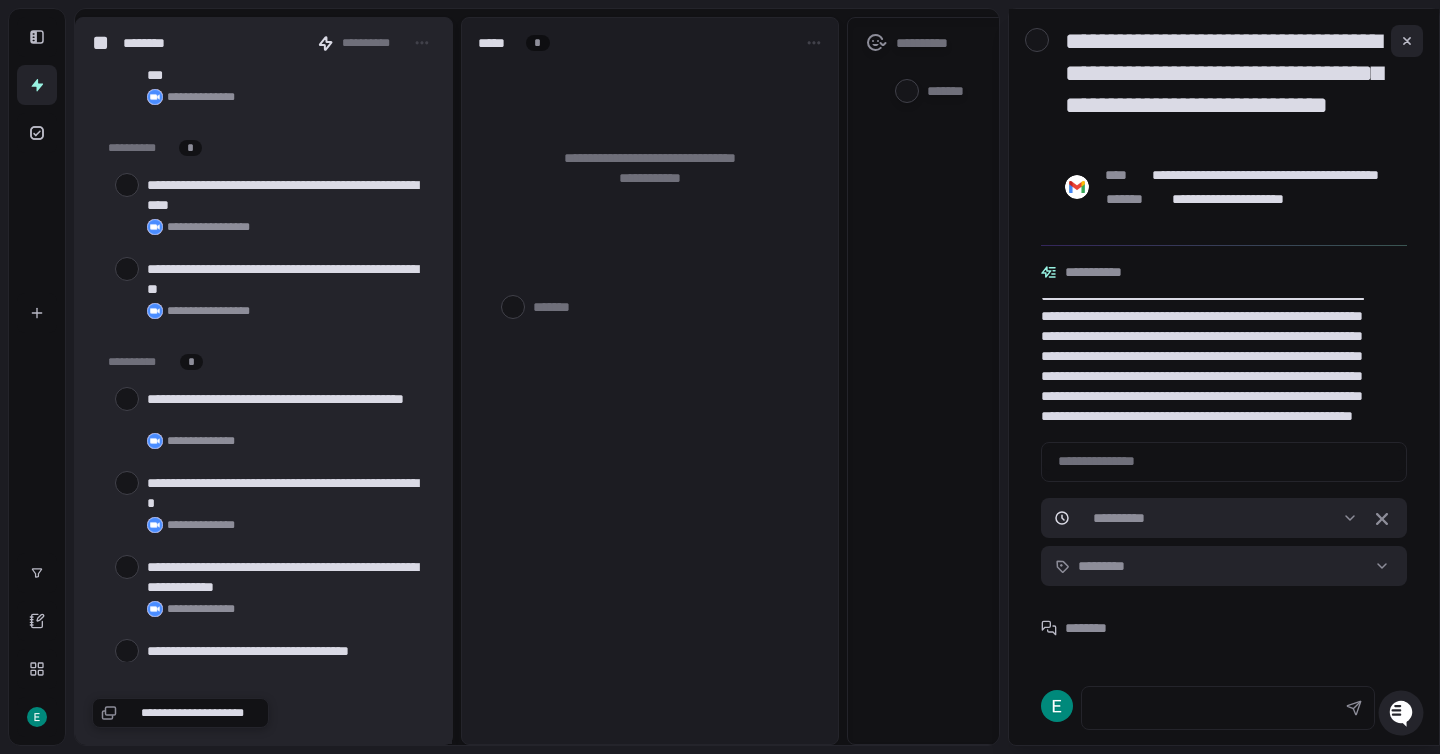 click at bounding box center [127, 399] 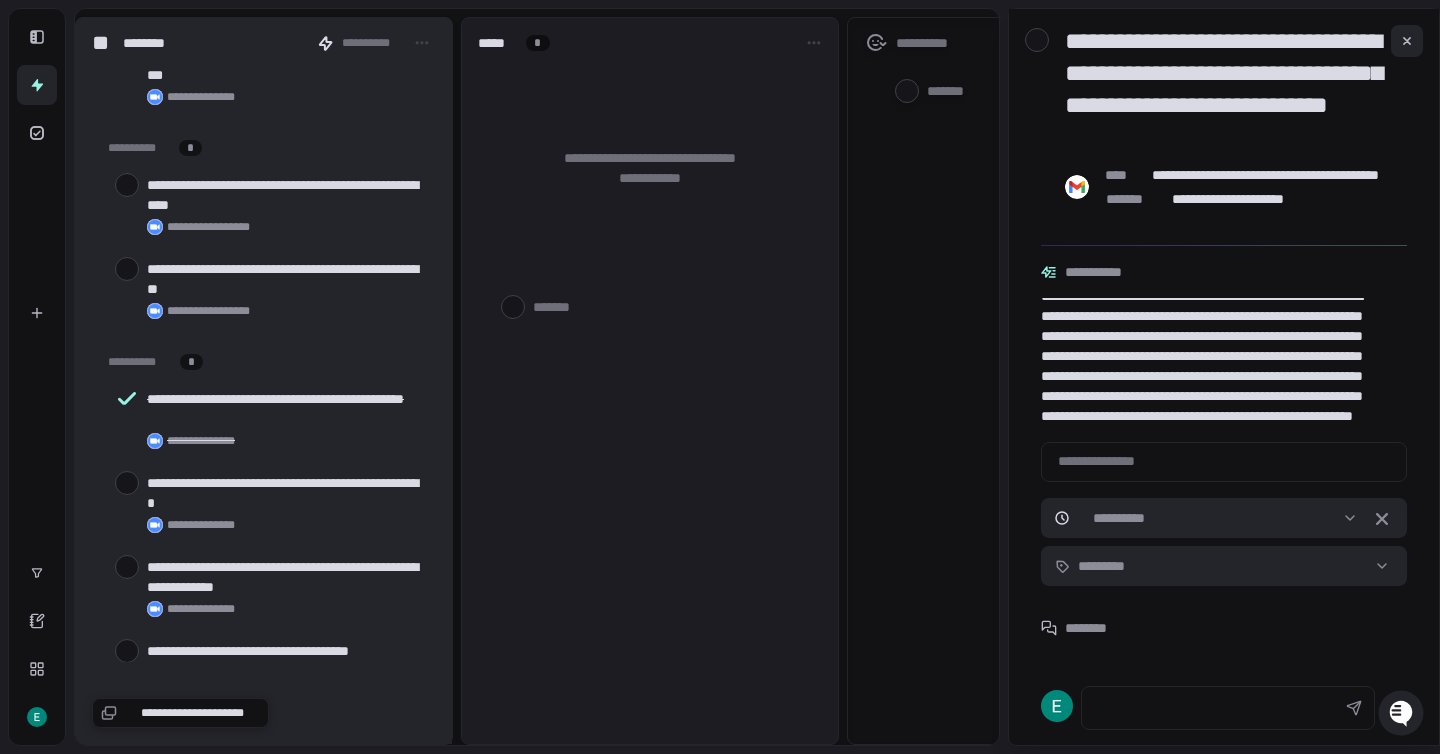 scroll, scrollTop: 1004, scrollLeft: 0, axis: vertical 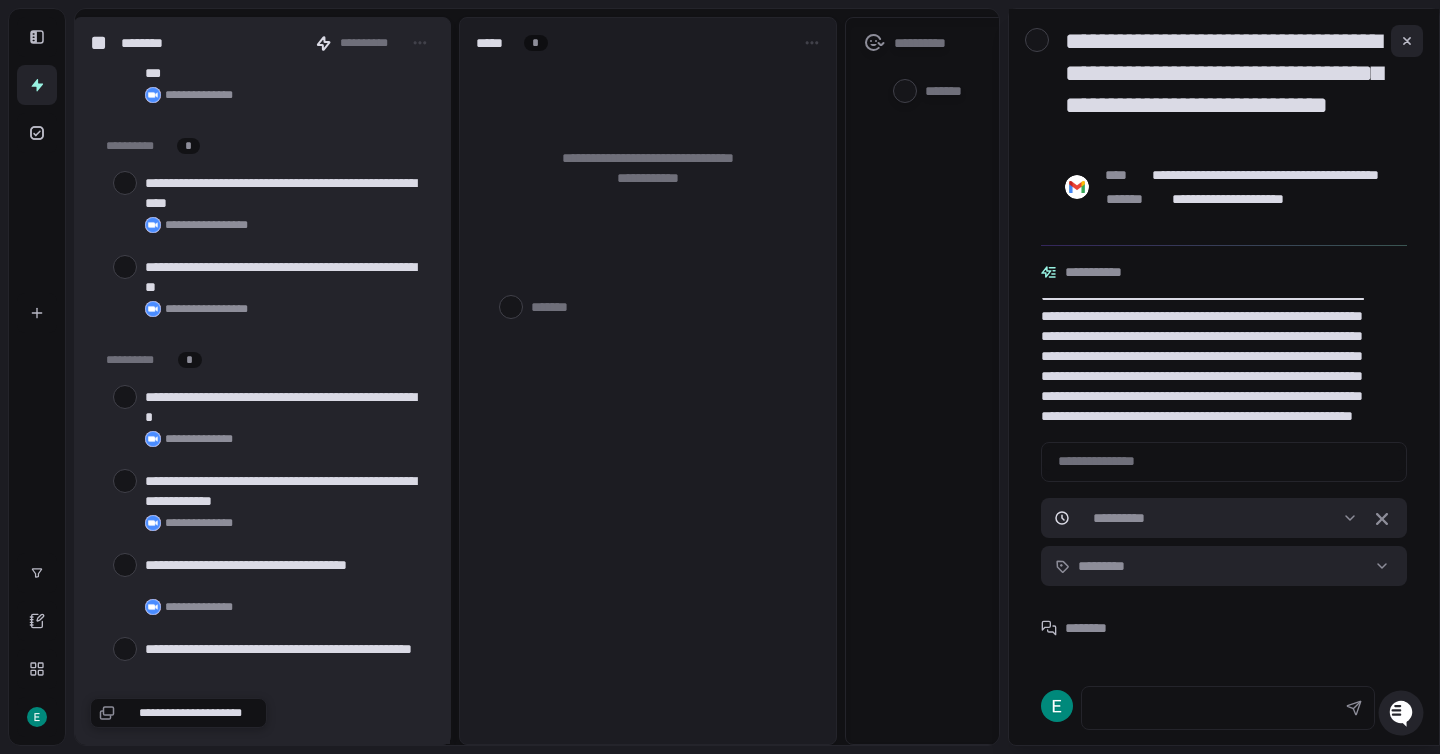 click at bounding box center (125, 397) 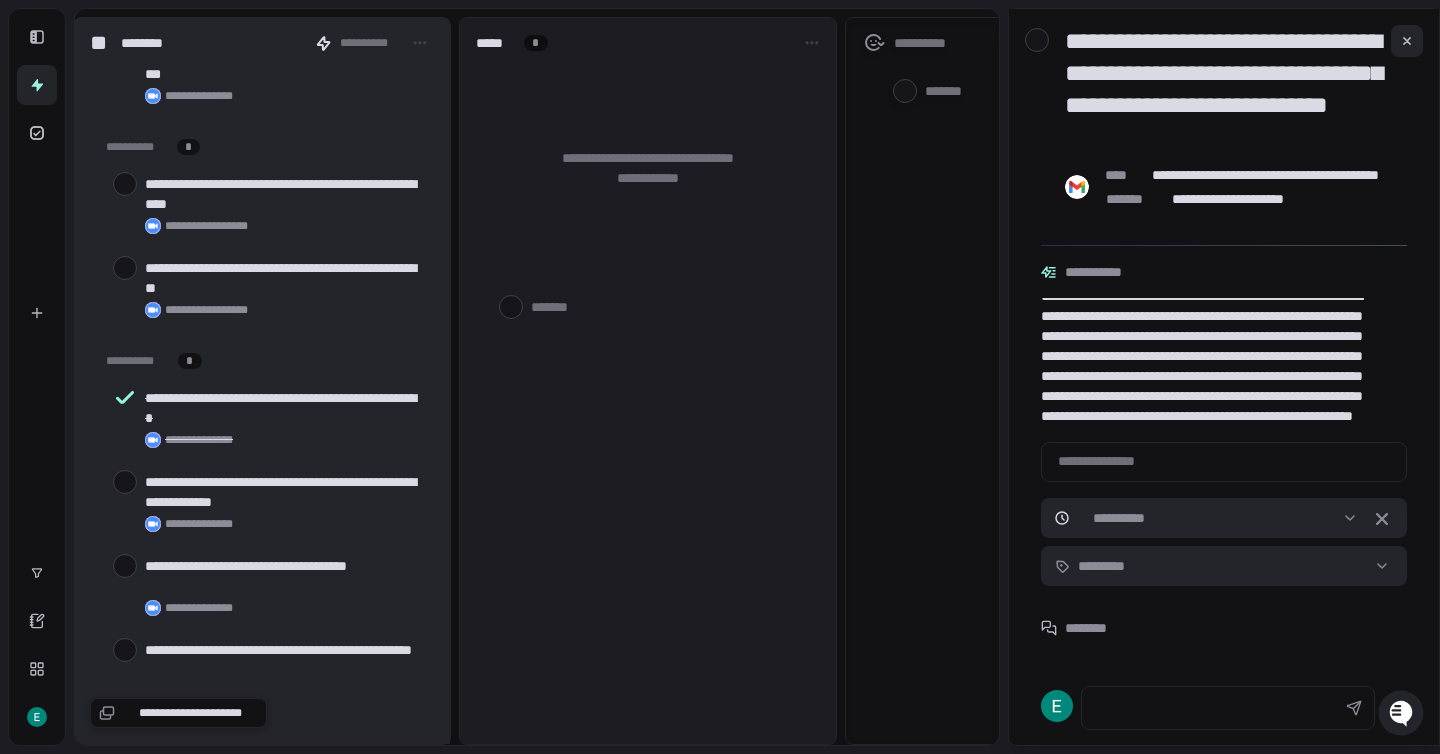 scroll, scrollTop: 1004, scrollLeft: 0, axis: vertical 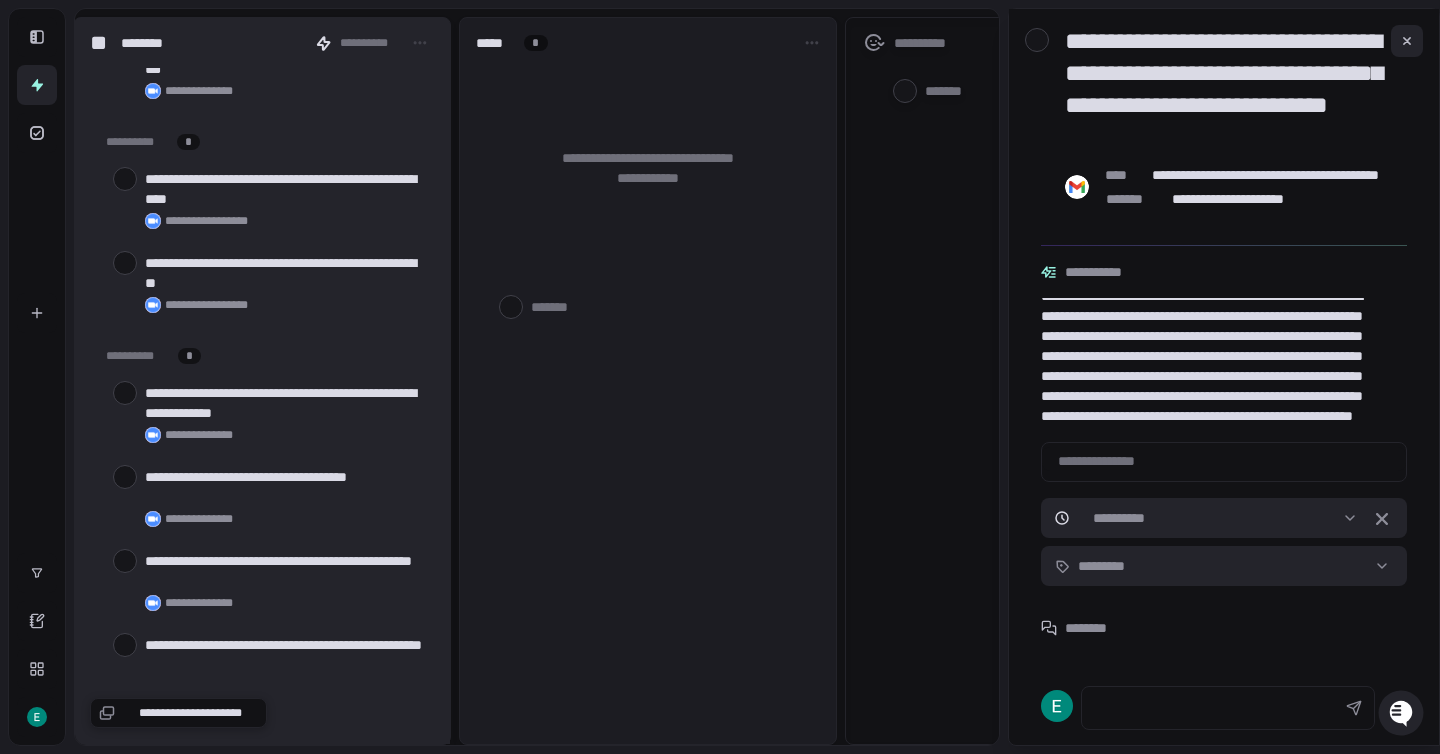 click at bounding box center [125, 393] 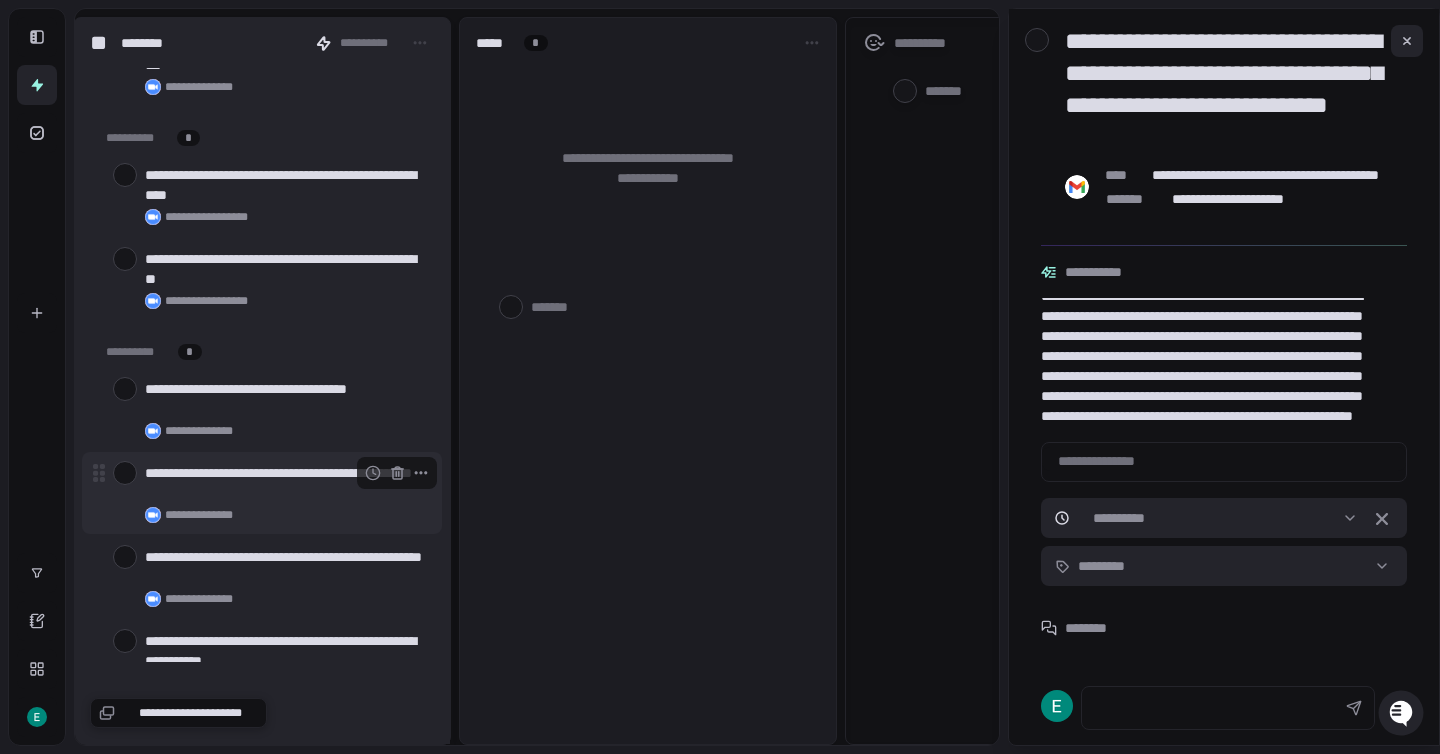 scroll, scrollTop: 1010, scrollLeft: 0, axis: vertical 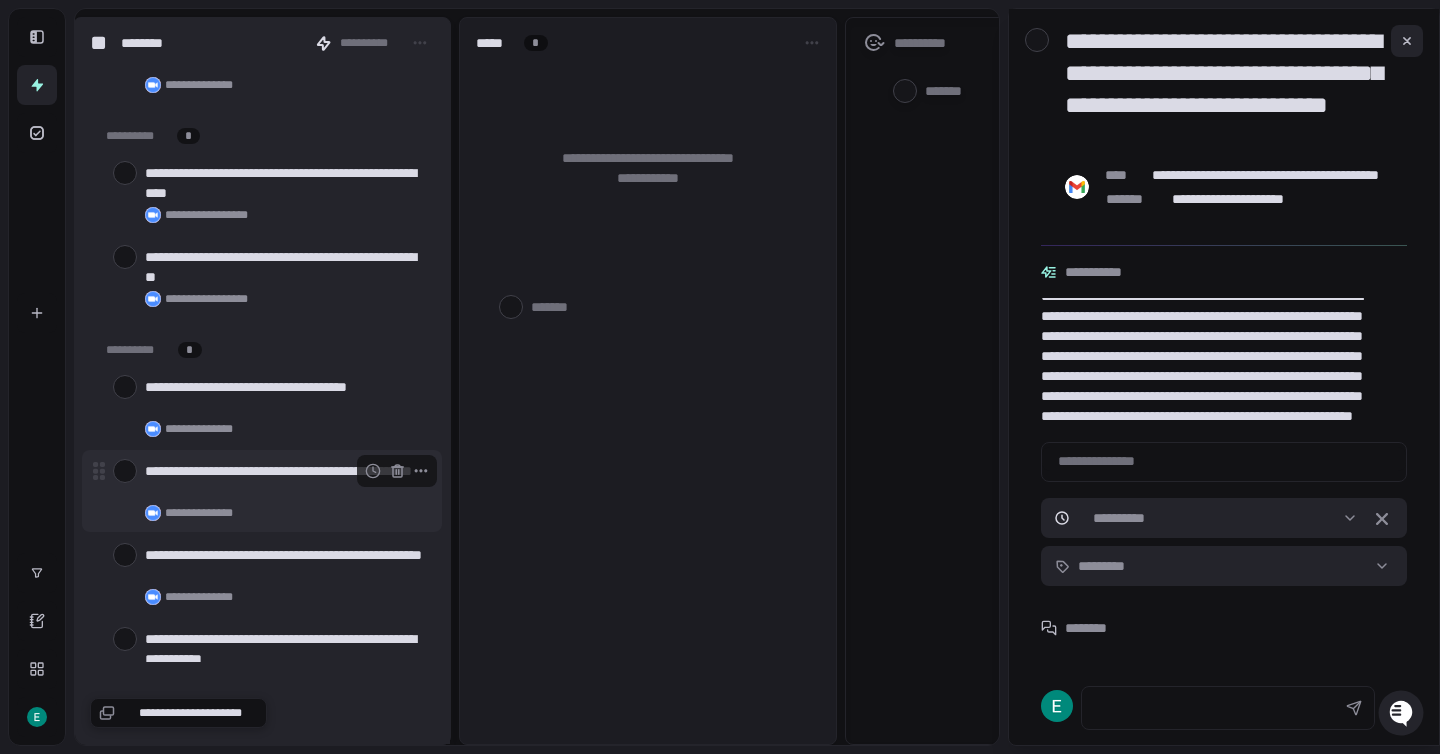 click at bounding box center (125, 471) 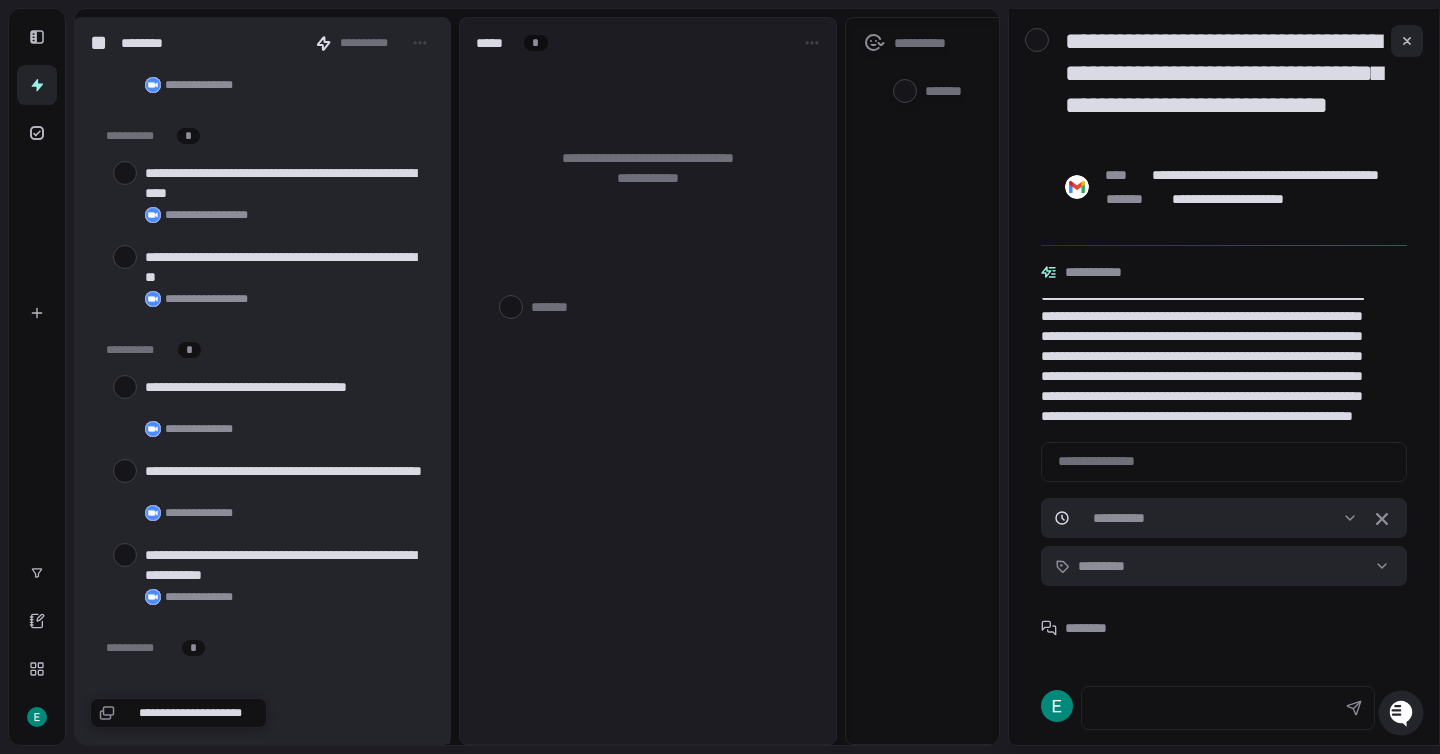 click at bounding box center (125, 471) 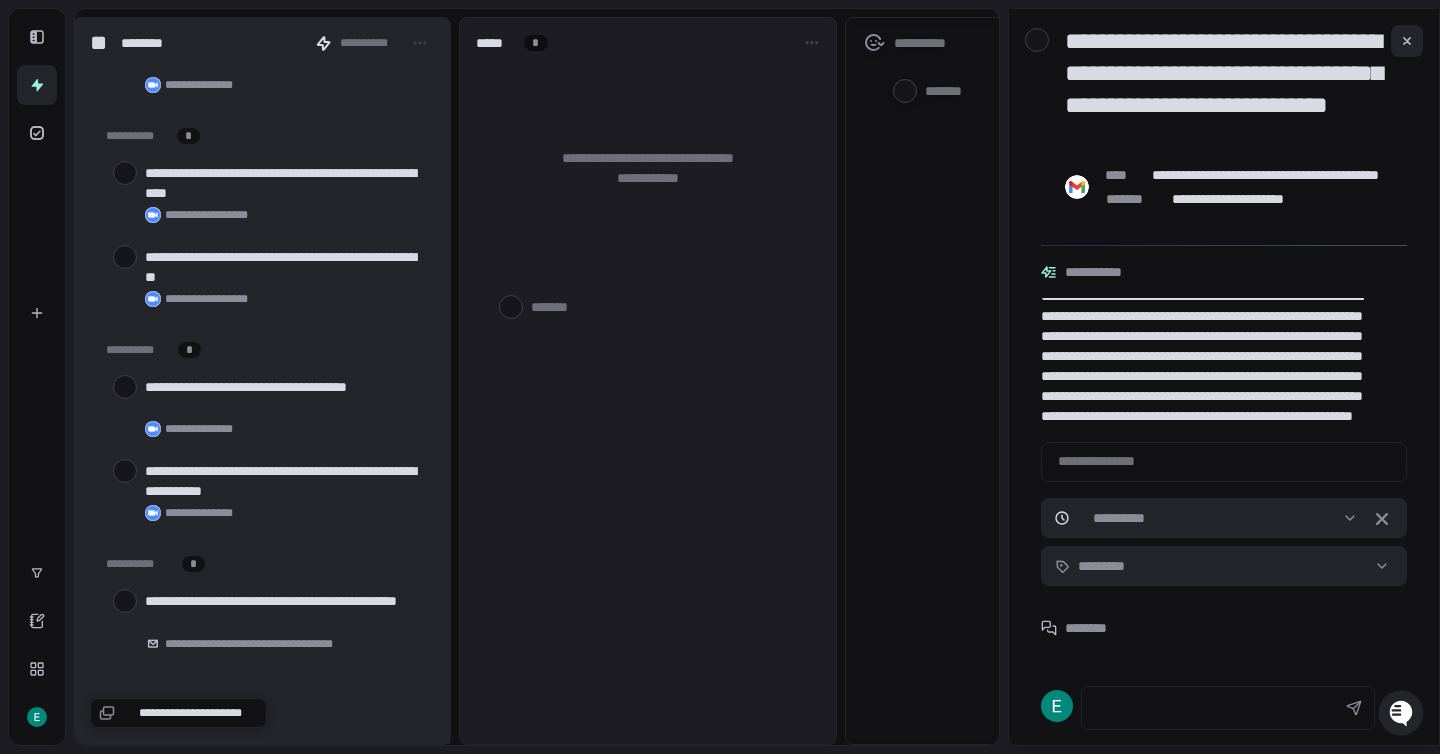 click at bounding box center (125, 471) 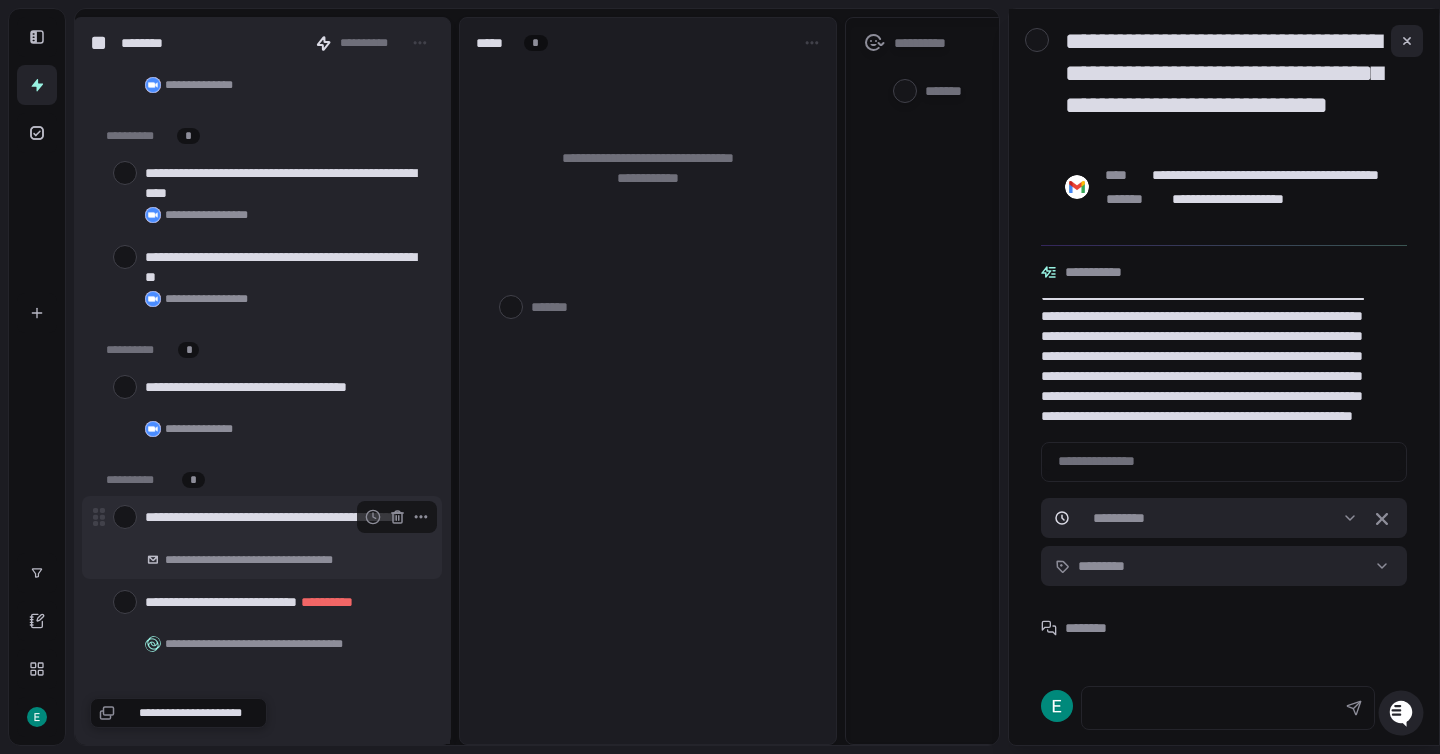 click at bounding box center (125, 517) 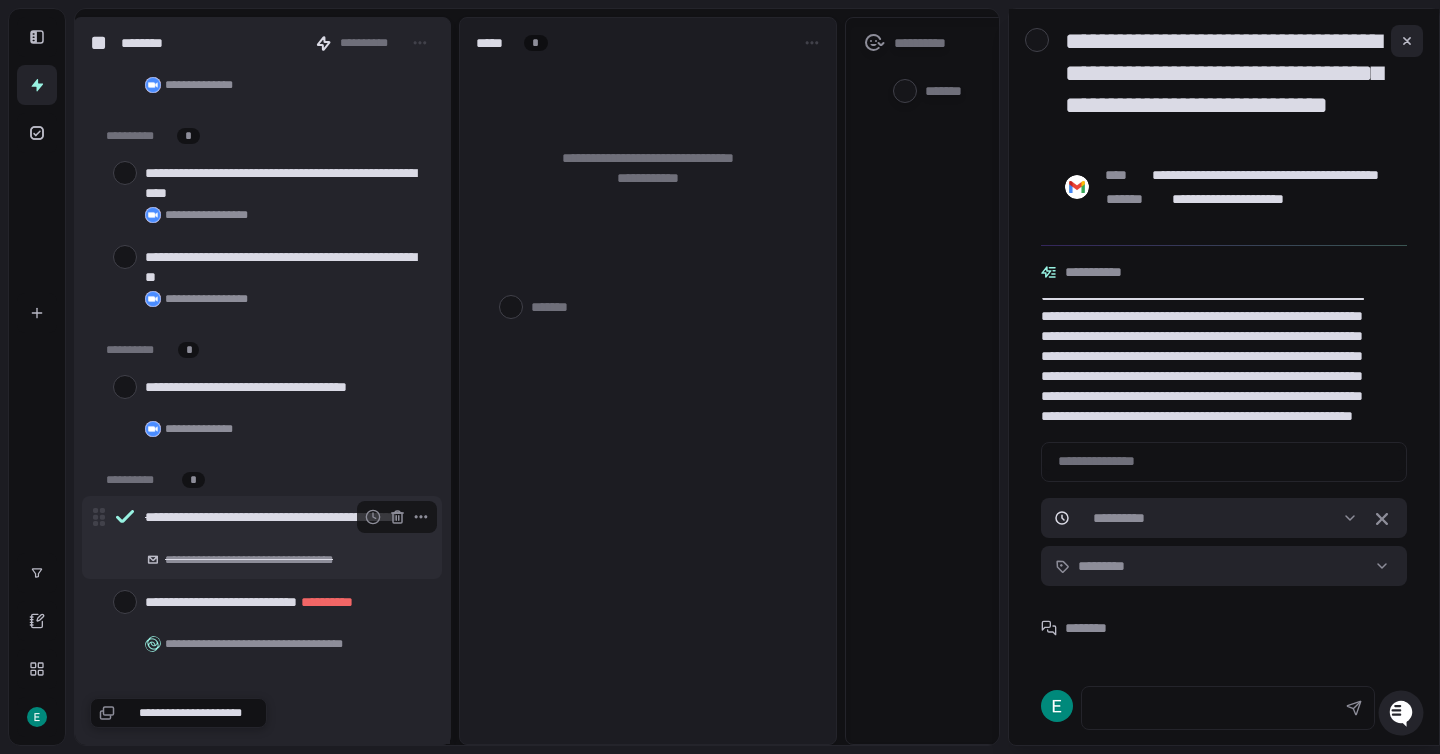 scroll, scrollTop: 1011, scrollLeft: 0, axis: vertical 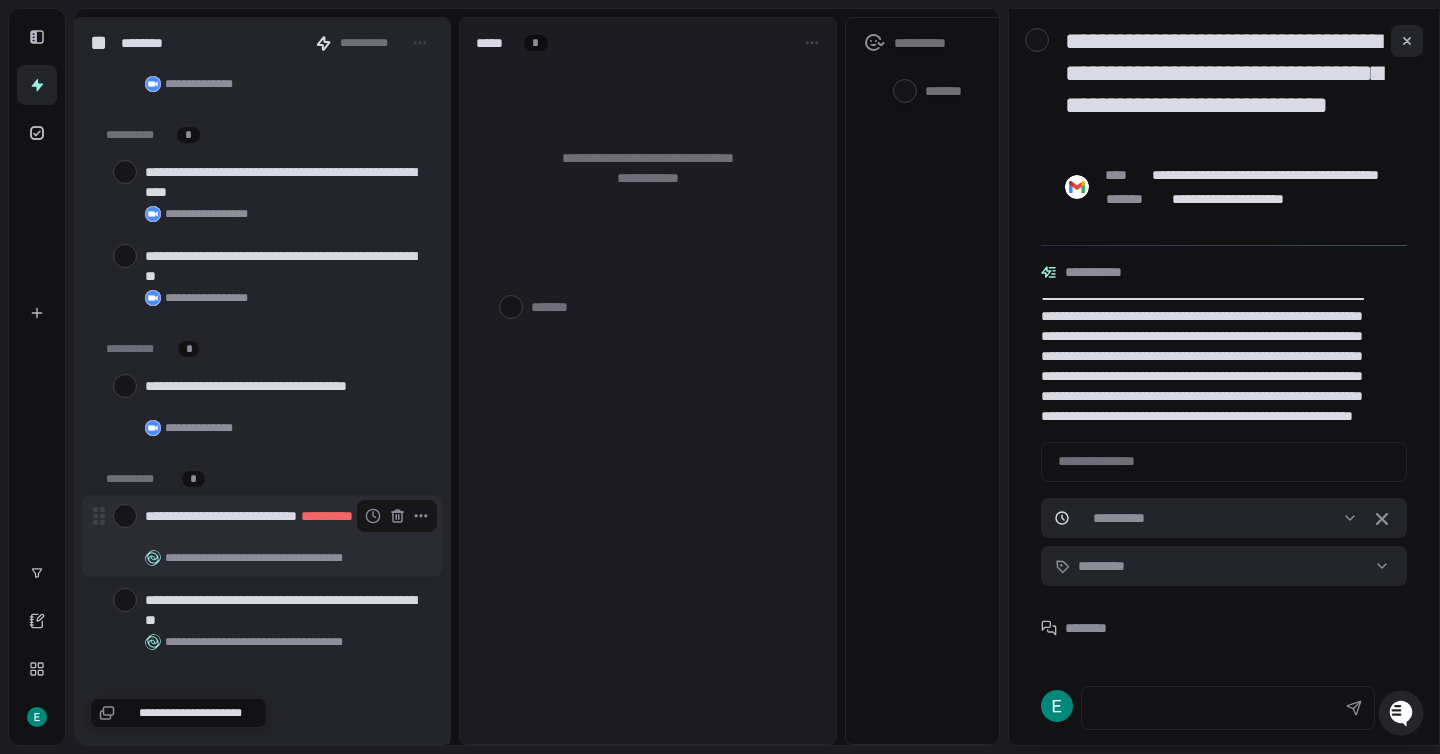 click at bounding box center [125, 516] 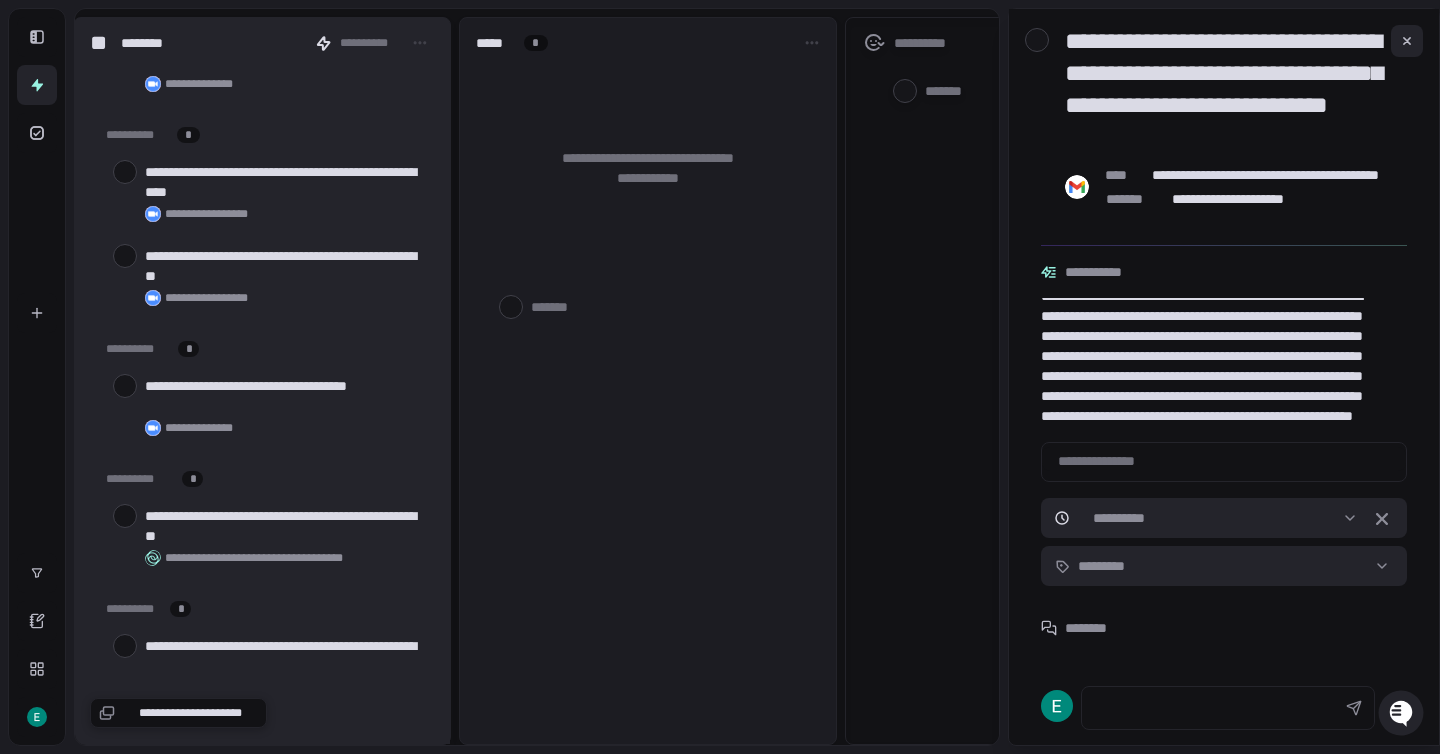 click at bounding box center (125, 516) 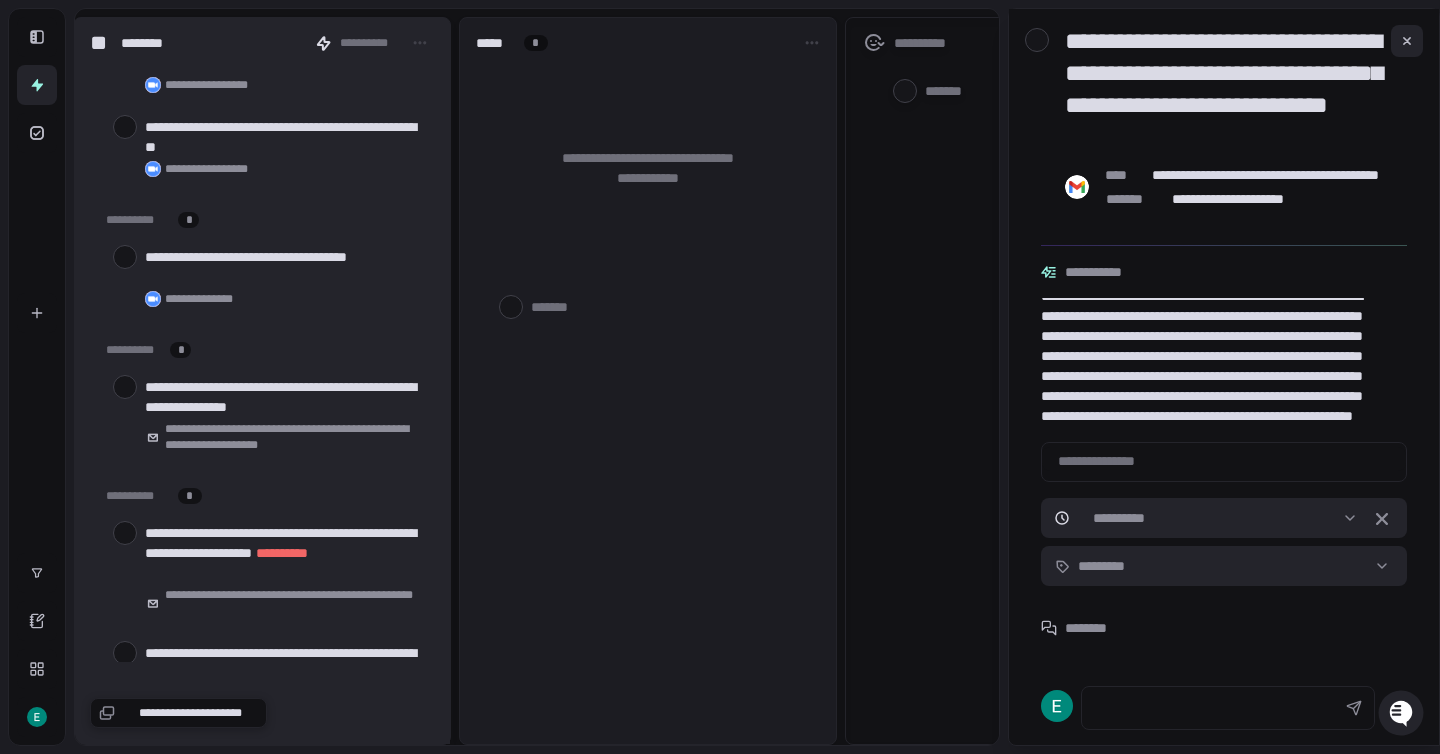 scroll, scrollTop: 1144, scrollLeft: 0, axis: vertical 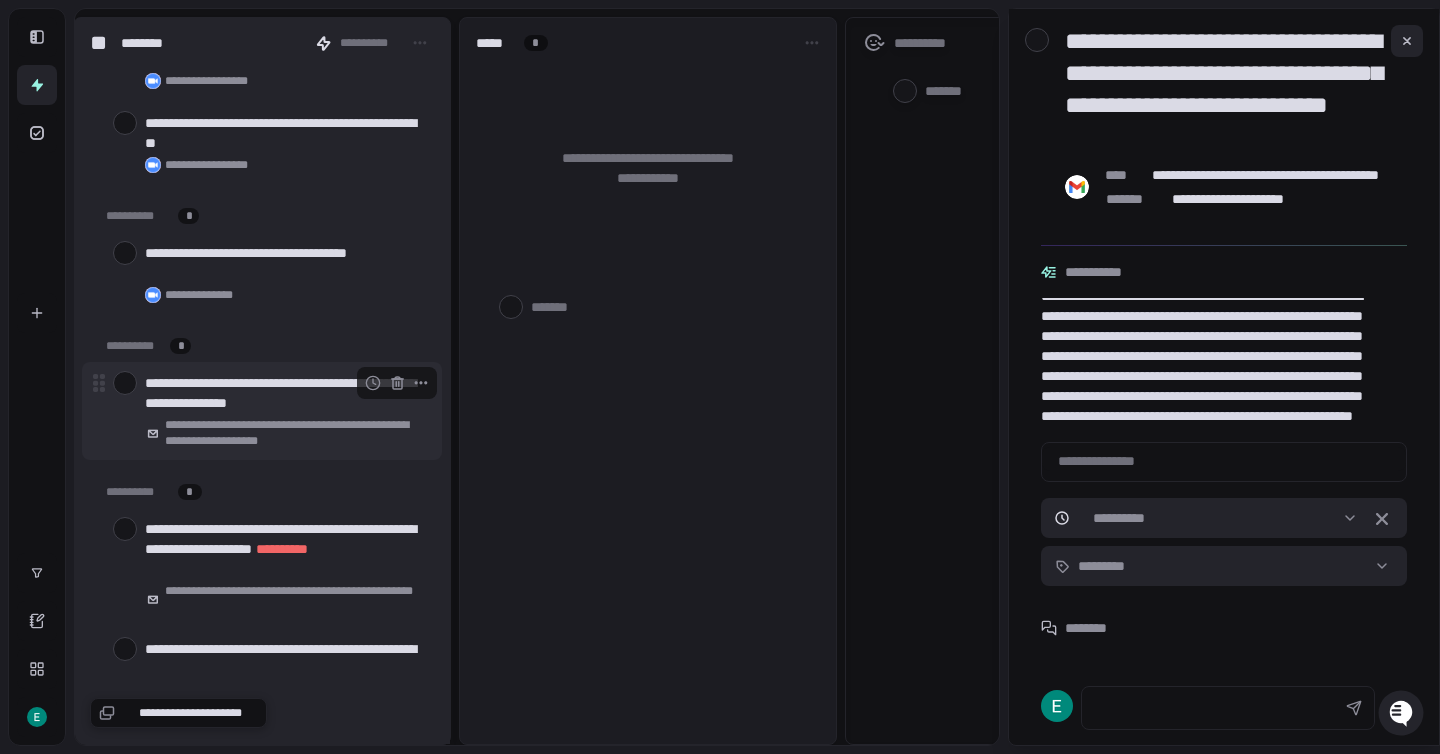 click at bounding box center (125, 383) 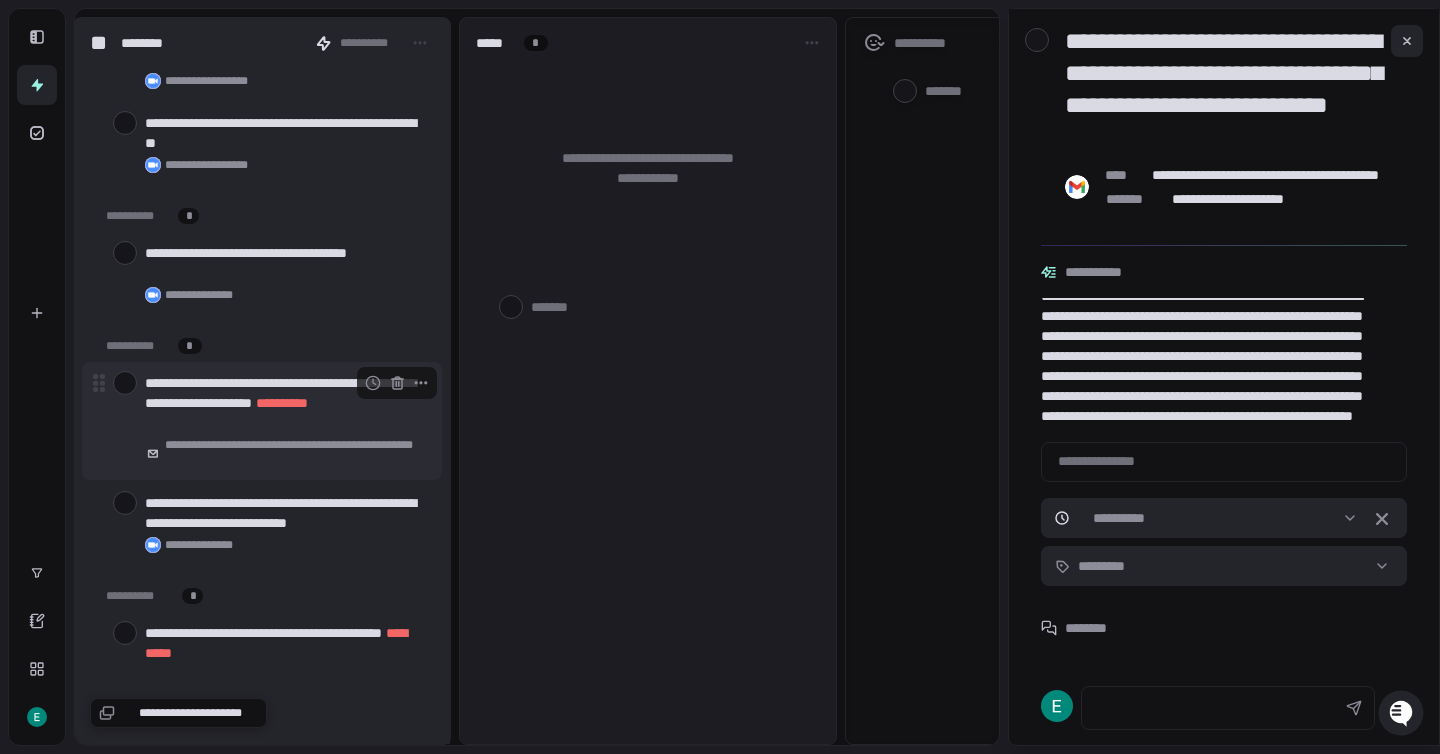 click at bounding box center (125, 383) 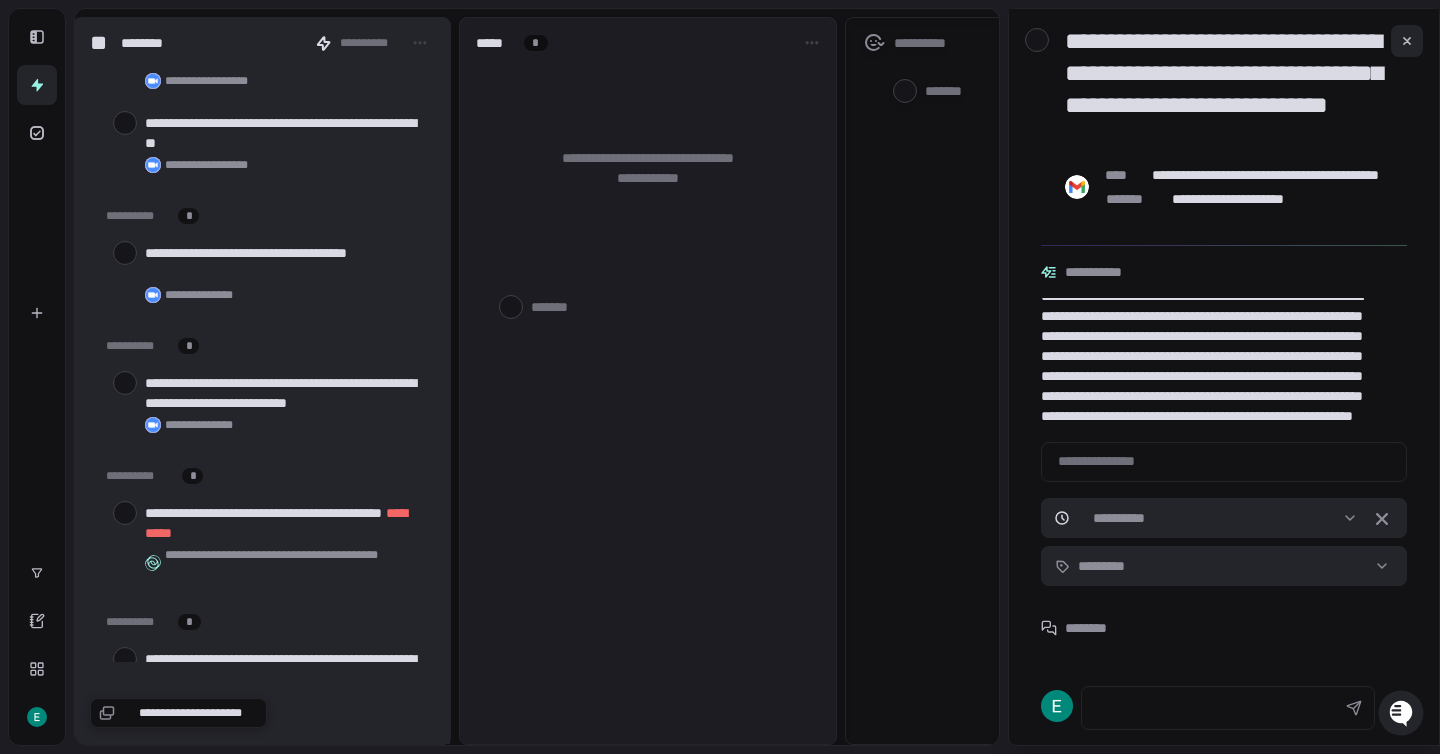 click at bounding box center (125, 383) 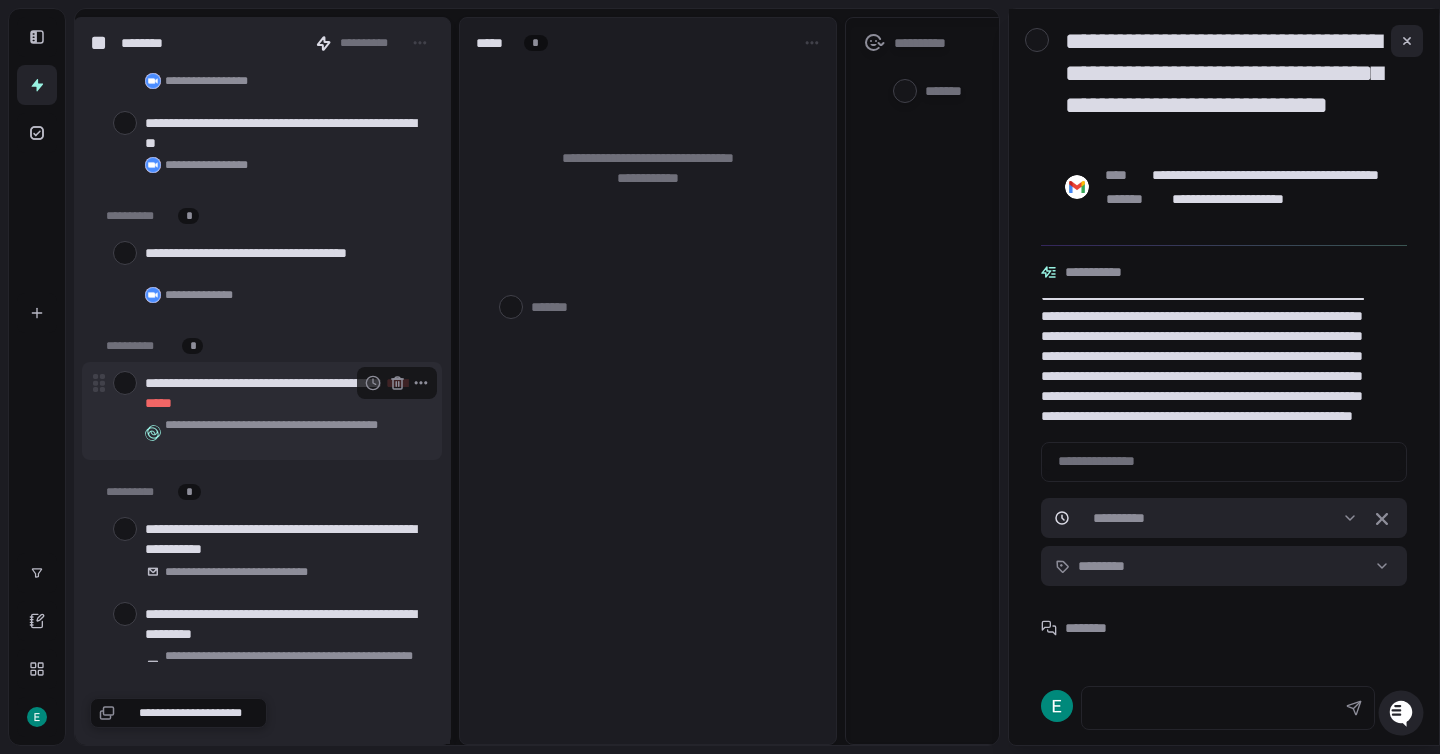 click at bounding box center [125, 383] 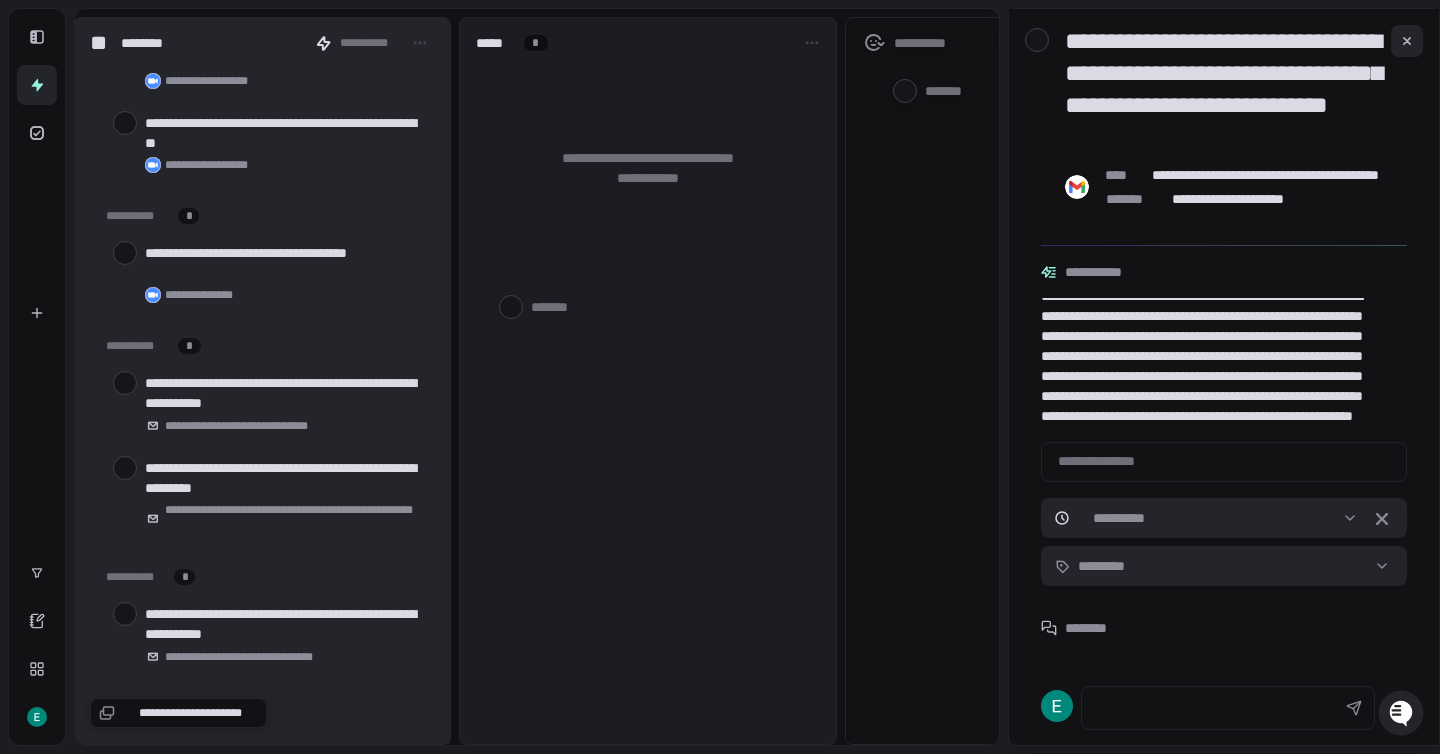 click at bounding box center (125, 383) 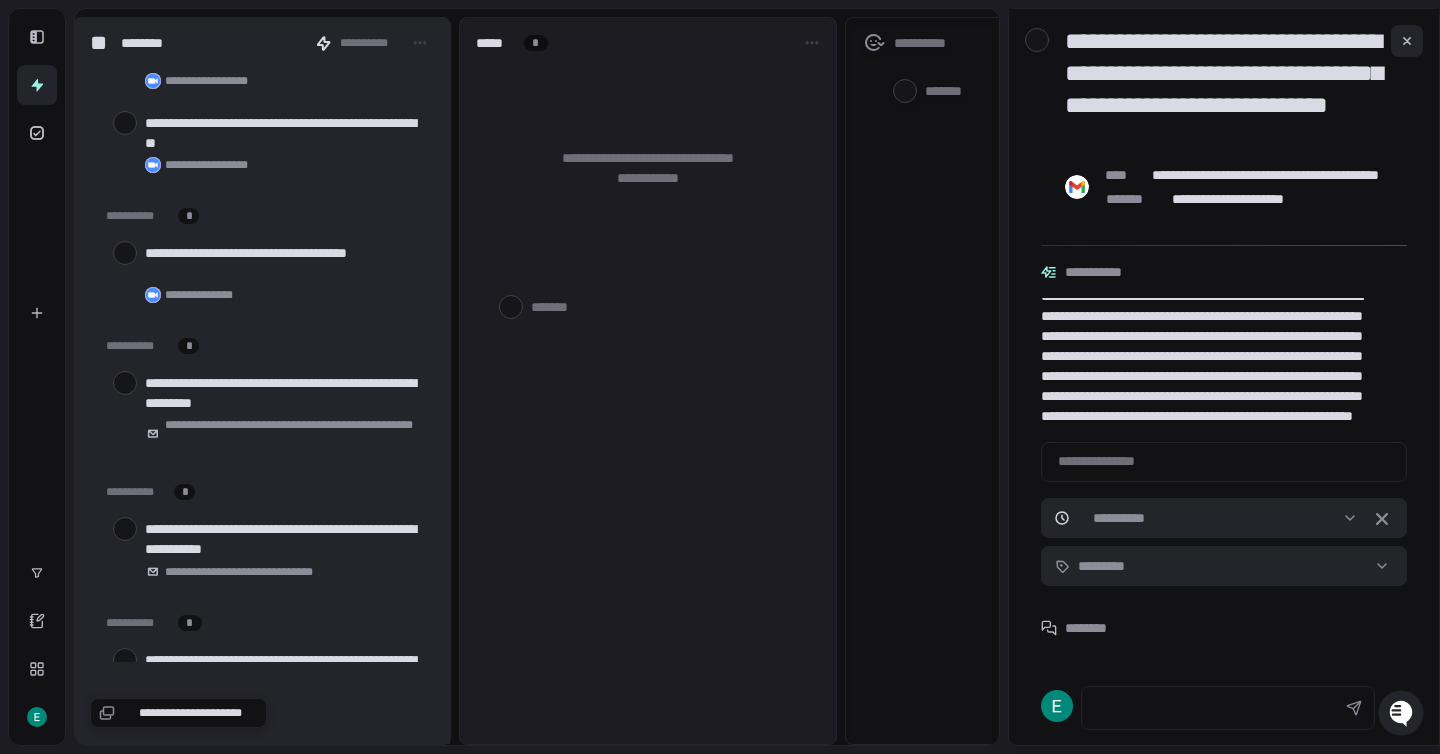 click at bounding box center (125, 383) 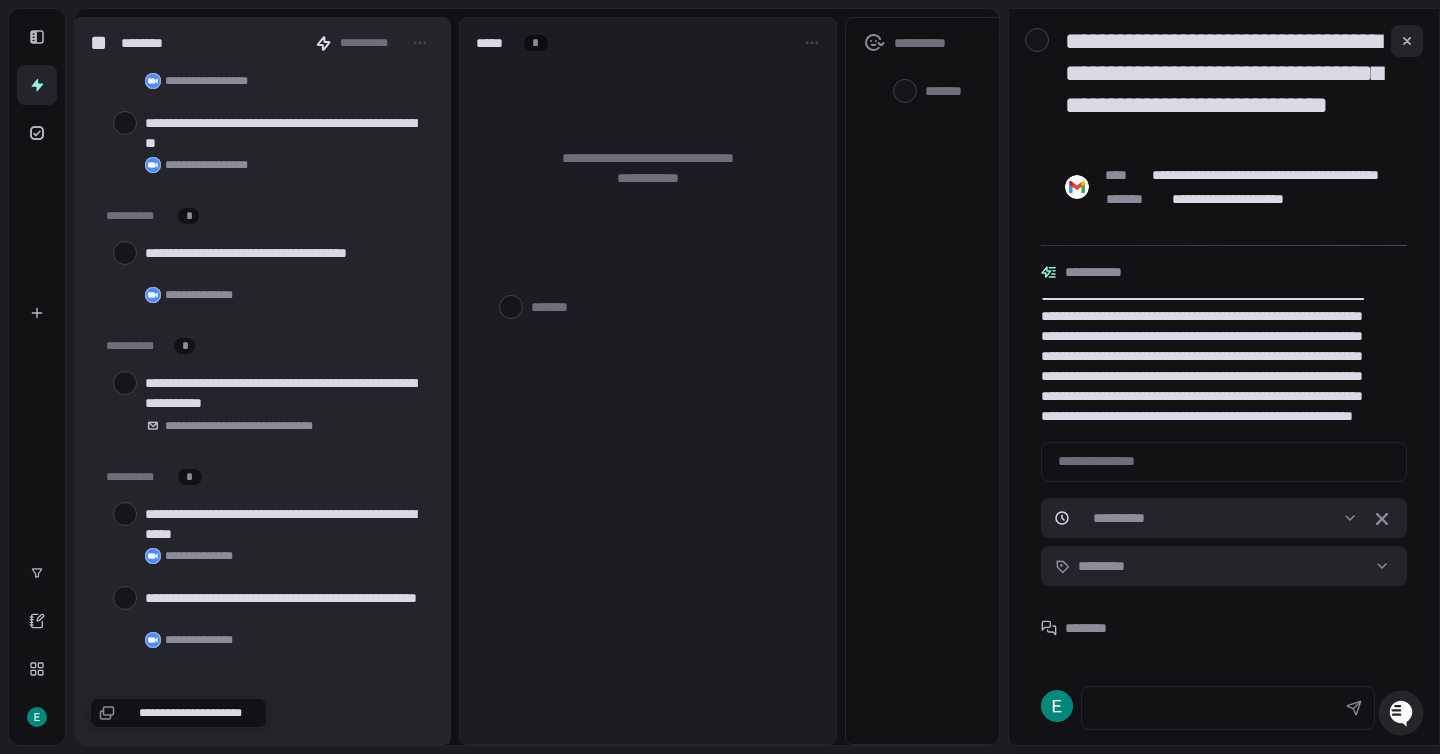 scroll, scrollTop: 1177, scrollLeft: 0, axis: vertical 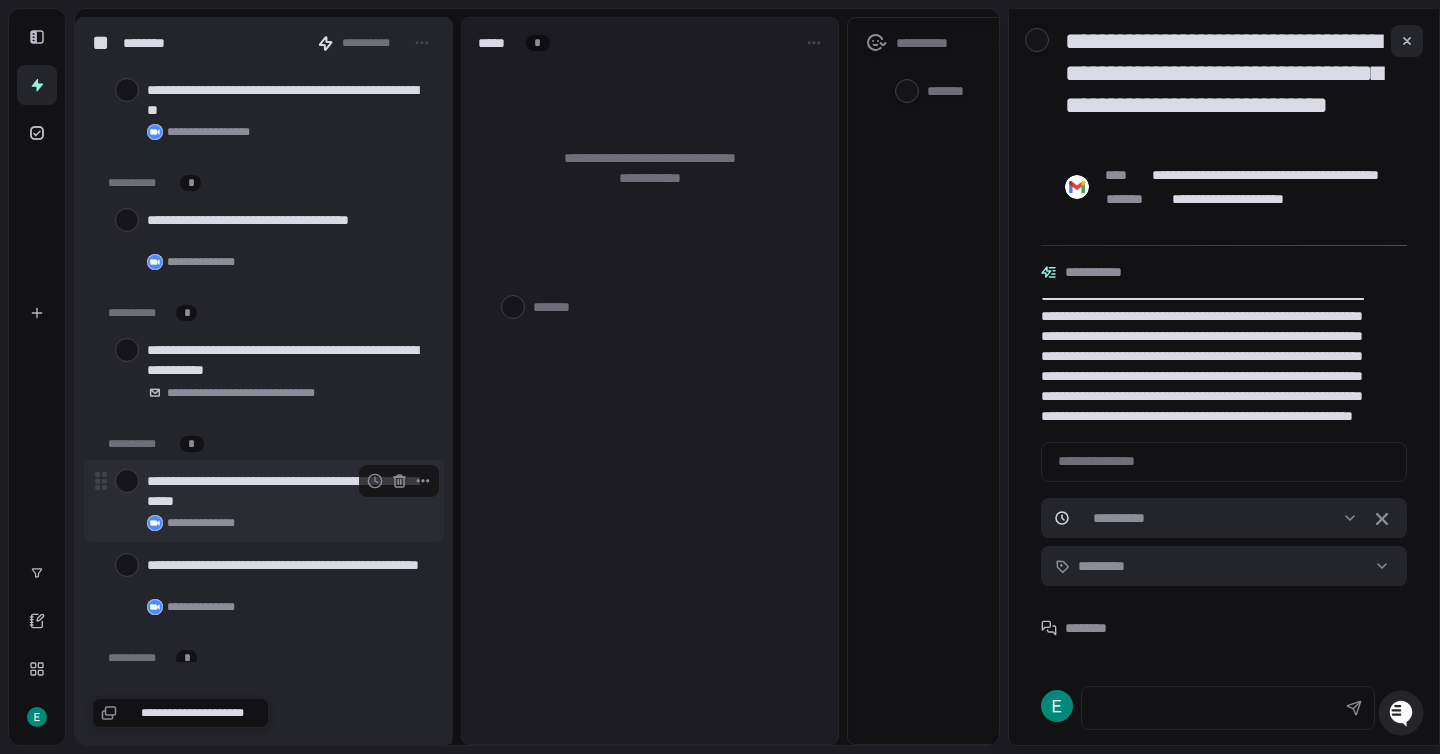 click at bounding box center [127, 481] 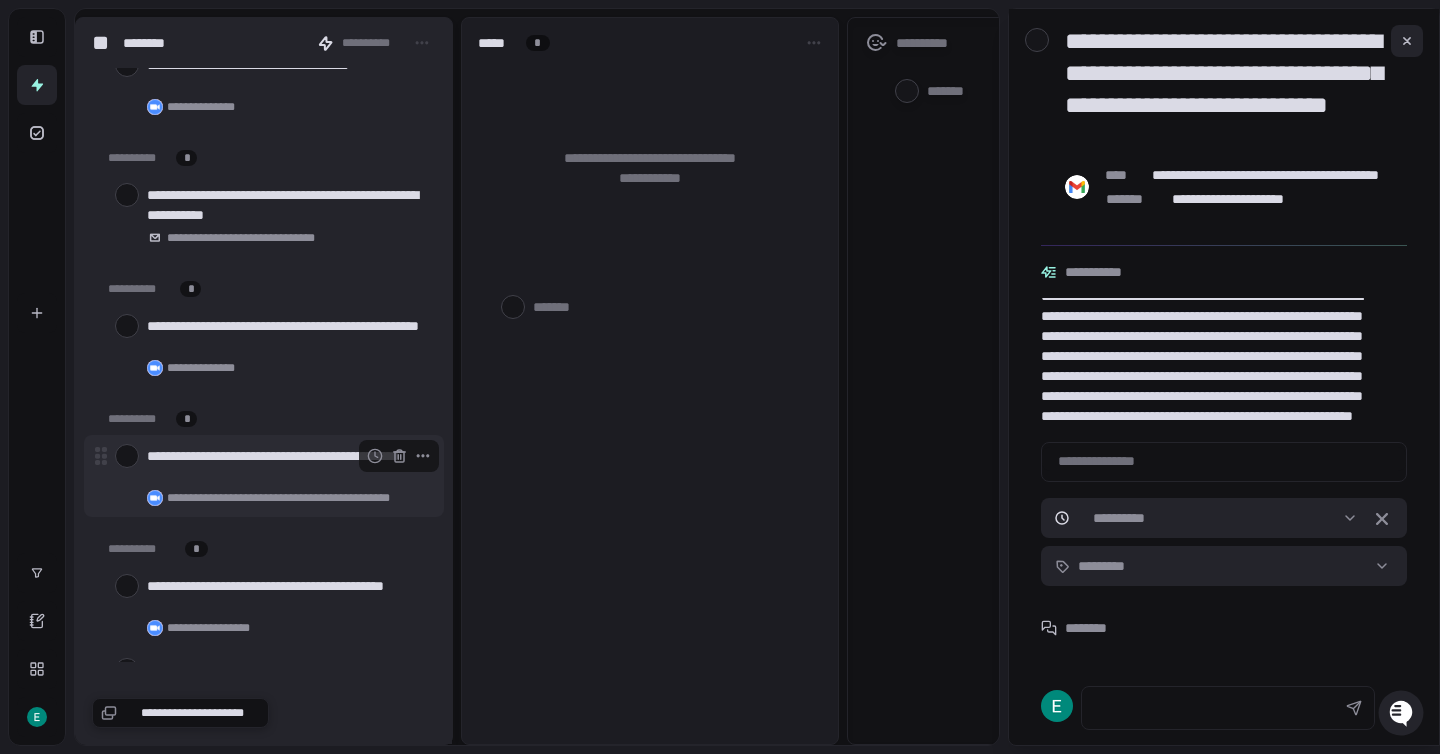 scroll, scrollTop: 1417, scrollLeft: 0, axis: vertical 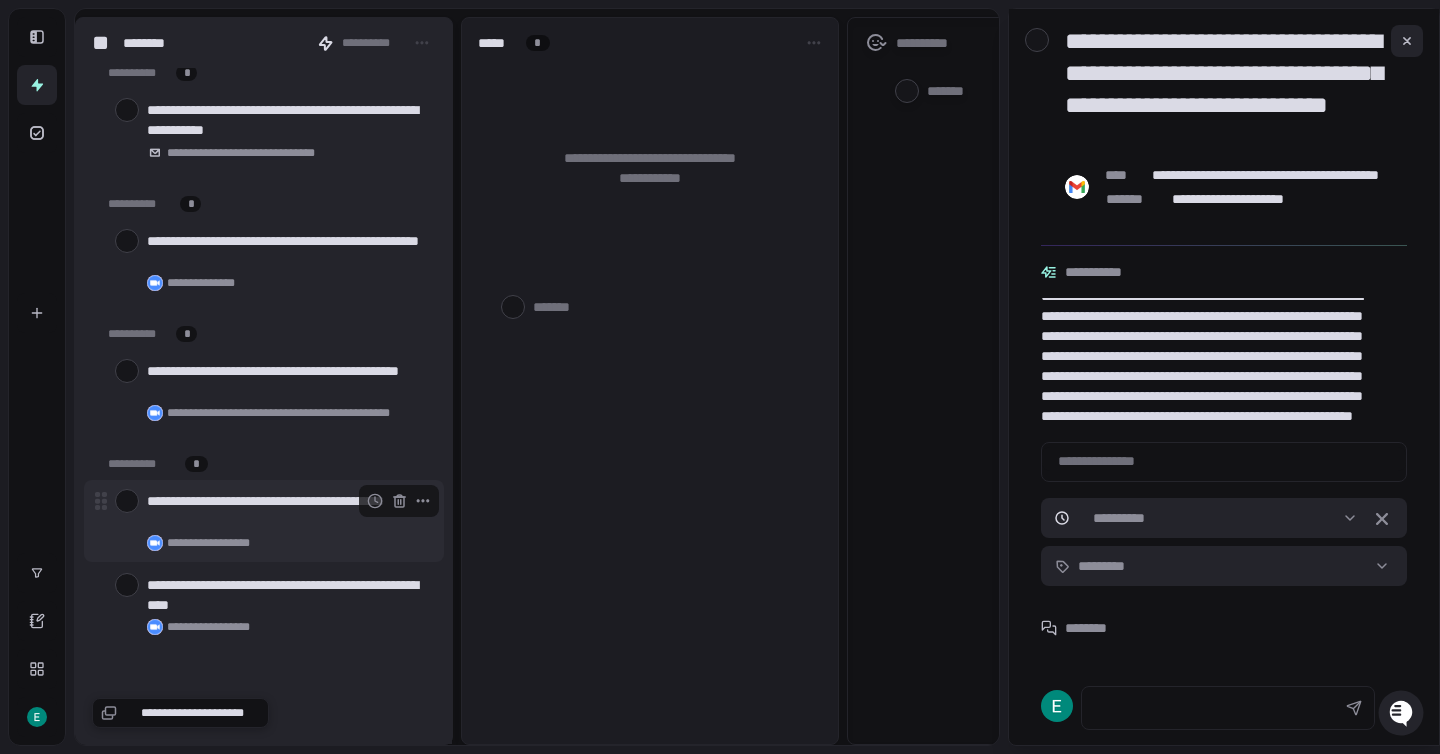 click at bounding box center [127, 501] 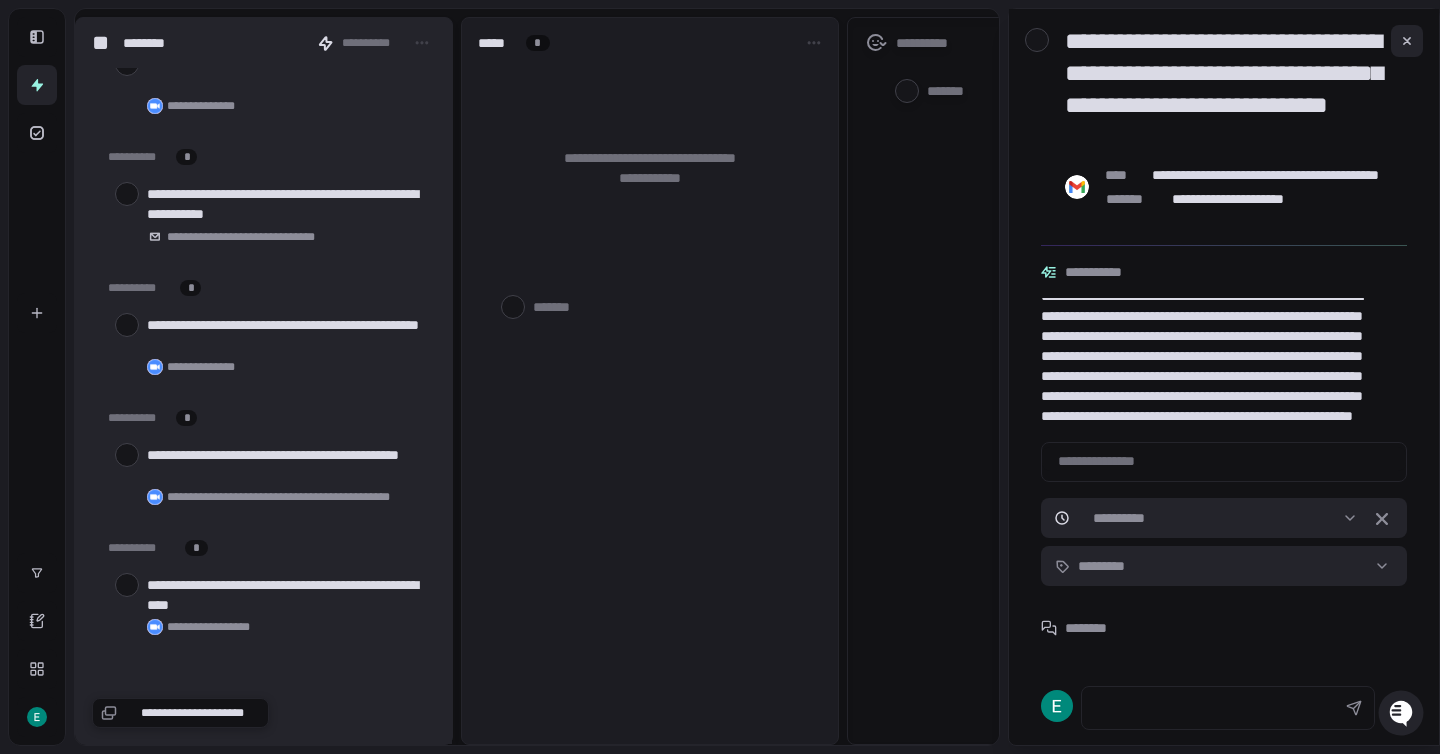 scroll, scrollTop: 1333, scrollLeft: 0, axis: vertical 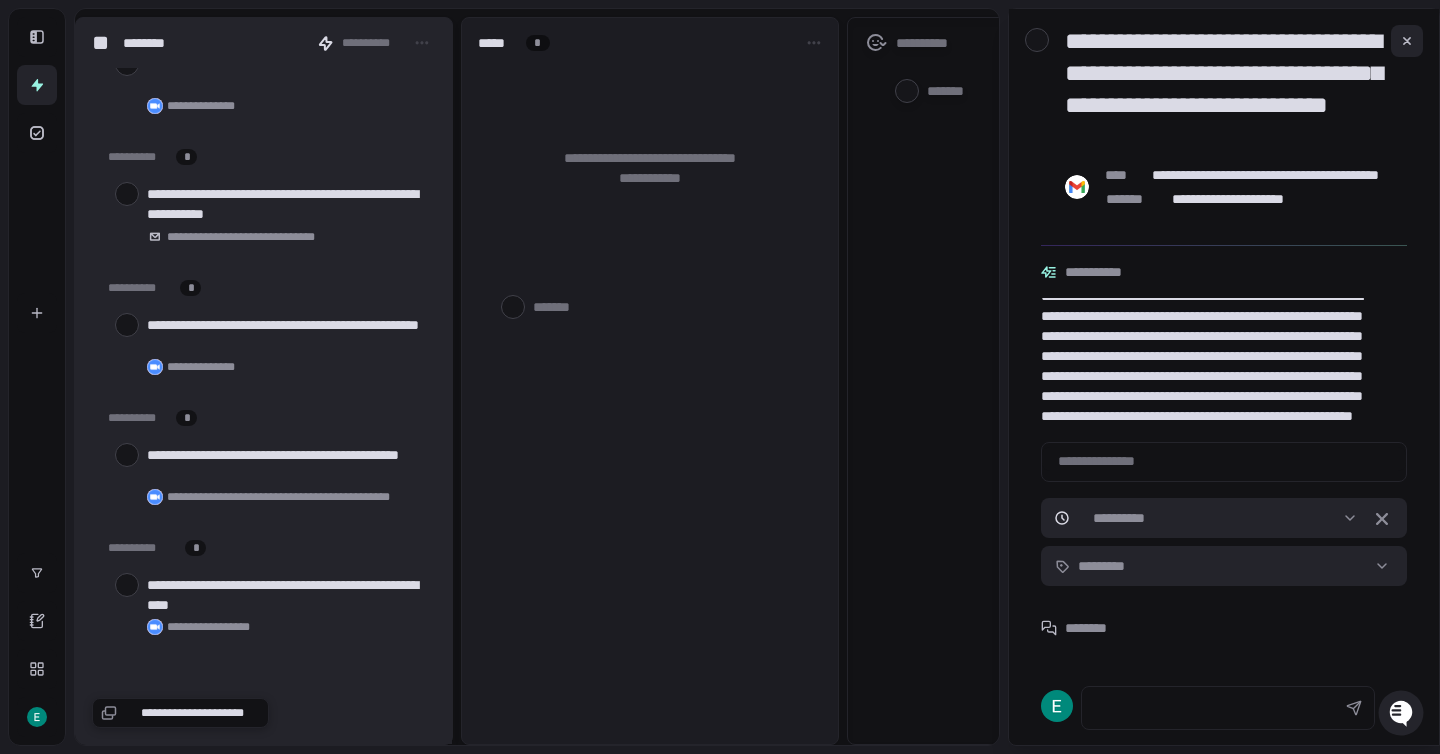 type on "*" 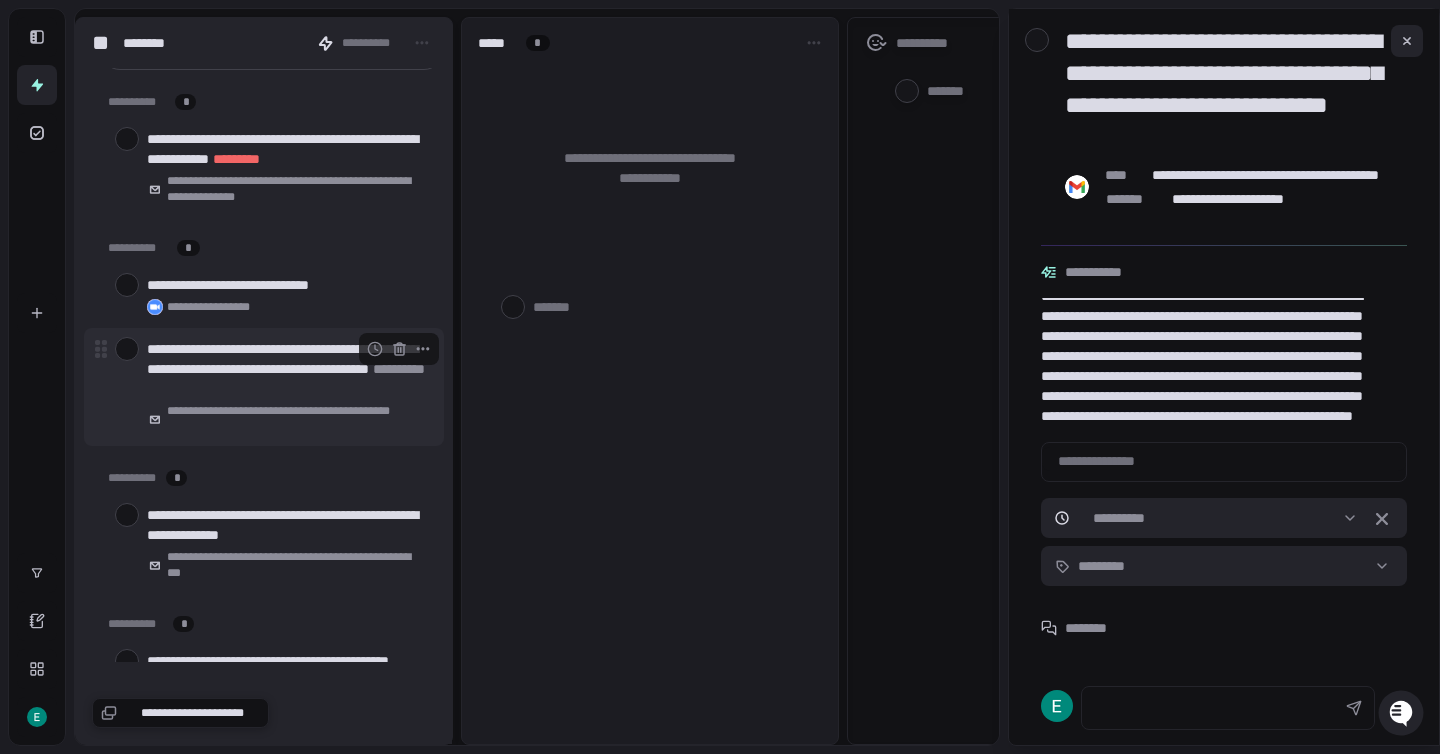 scroll, scrollTop: 0, scrollLeft: 0, axis: both 